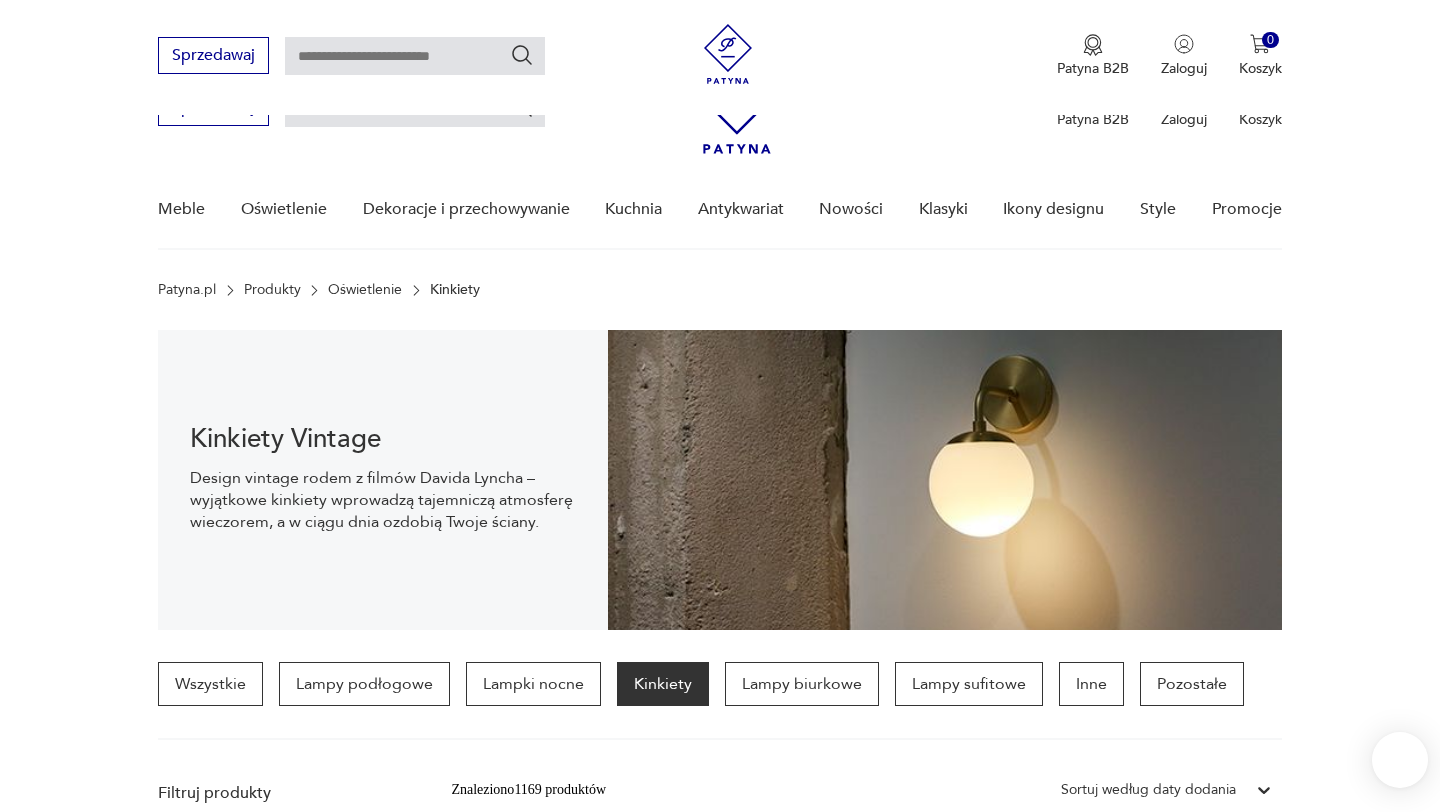 scroll, scrollTop: 816, scrollLeft: 0, axis: vertical 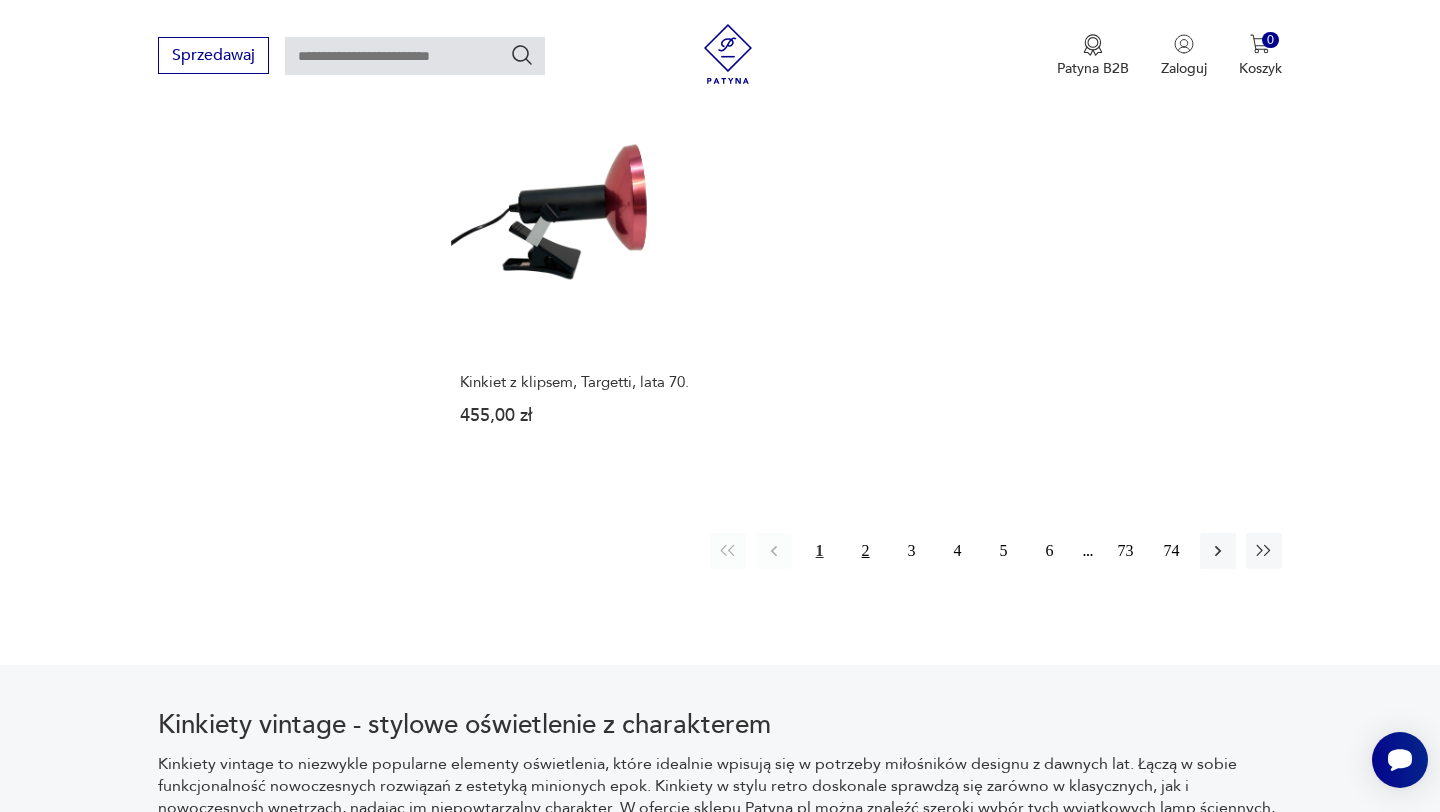 click on "2" at bounding box center [866, 551] 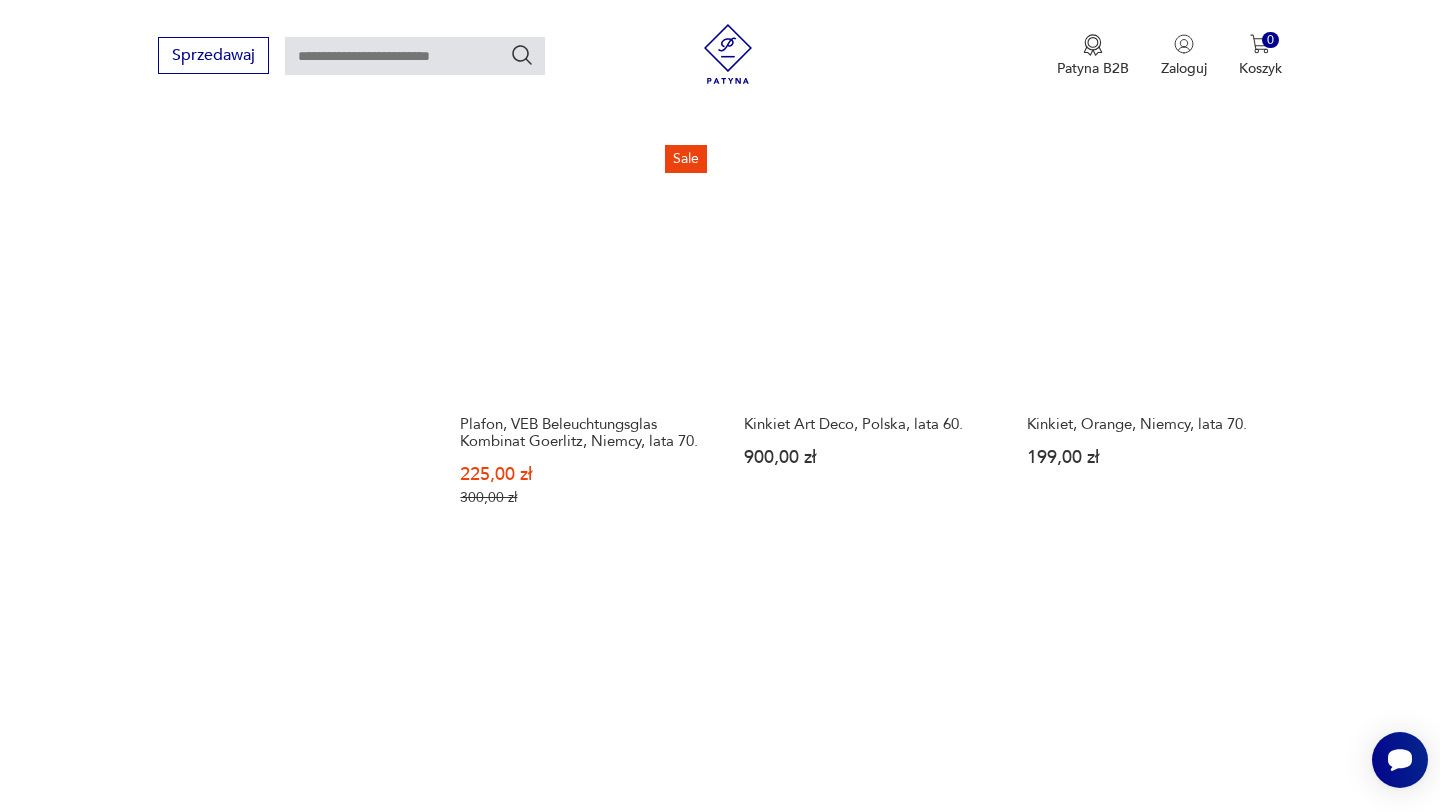scroll, scrollTop: 2481, scrollLeft: 0, axis: vertical 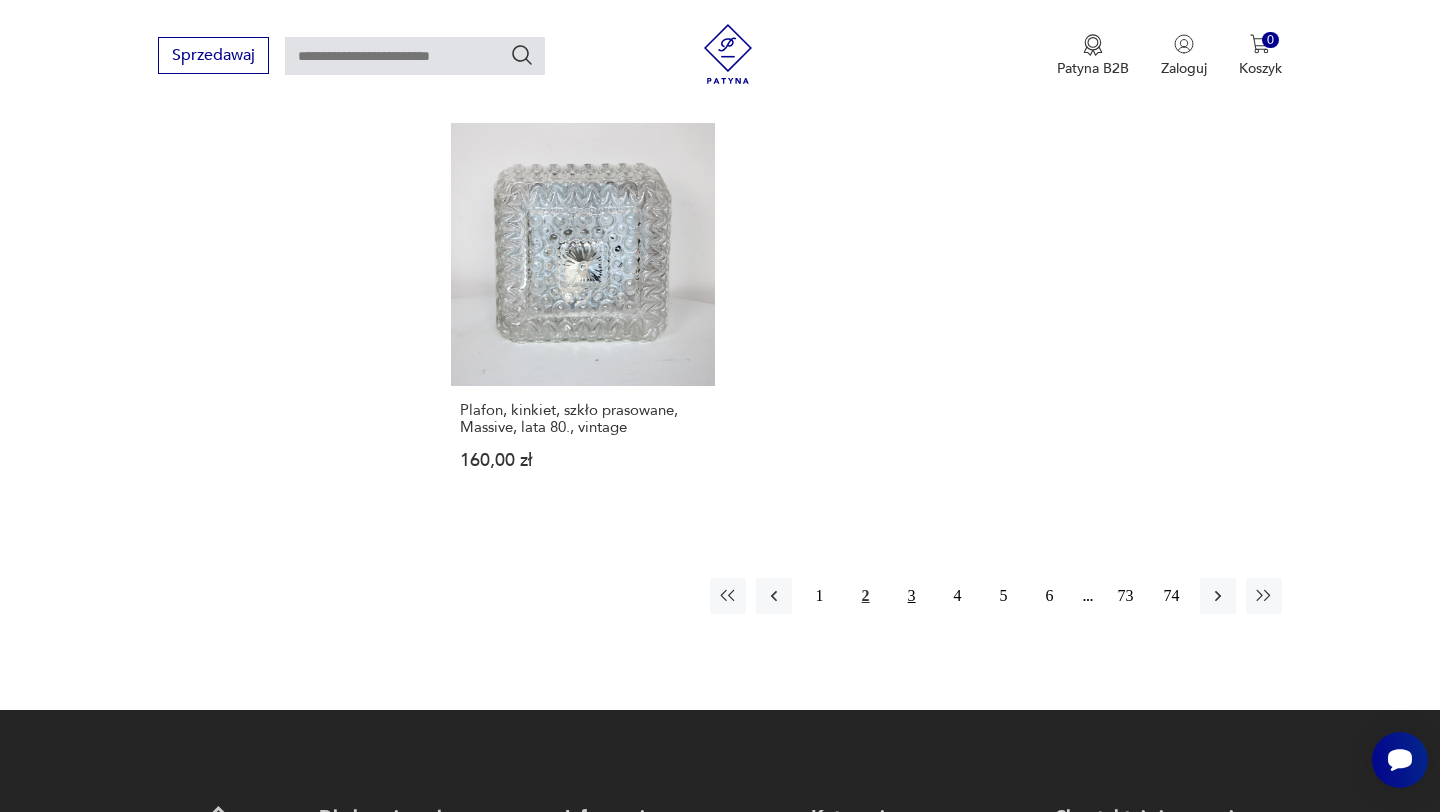 click on "3" at bounding box center [912, 596] 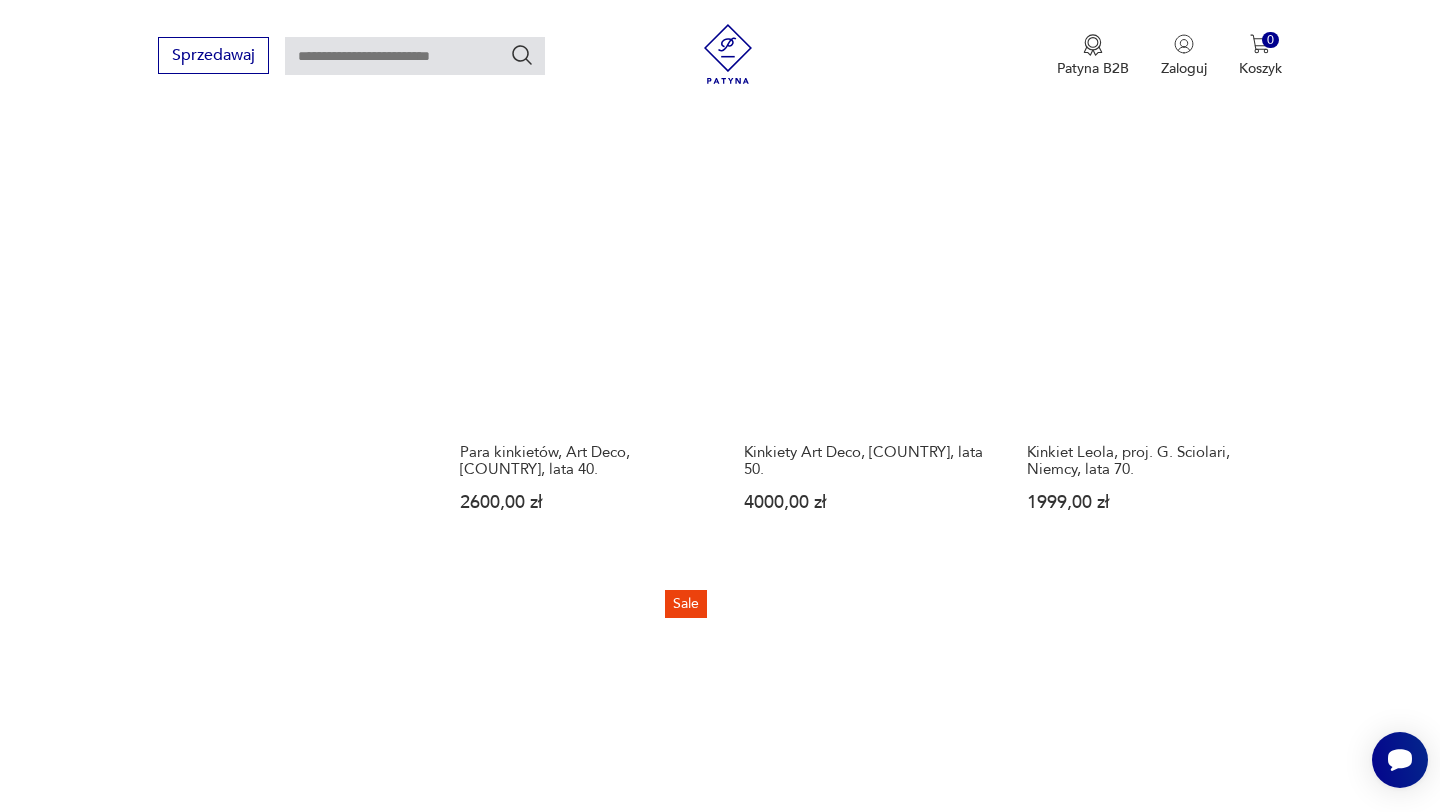 scroll, scrollTop: 2774, scrollLeft: 0, axis: vertical 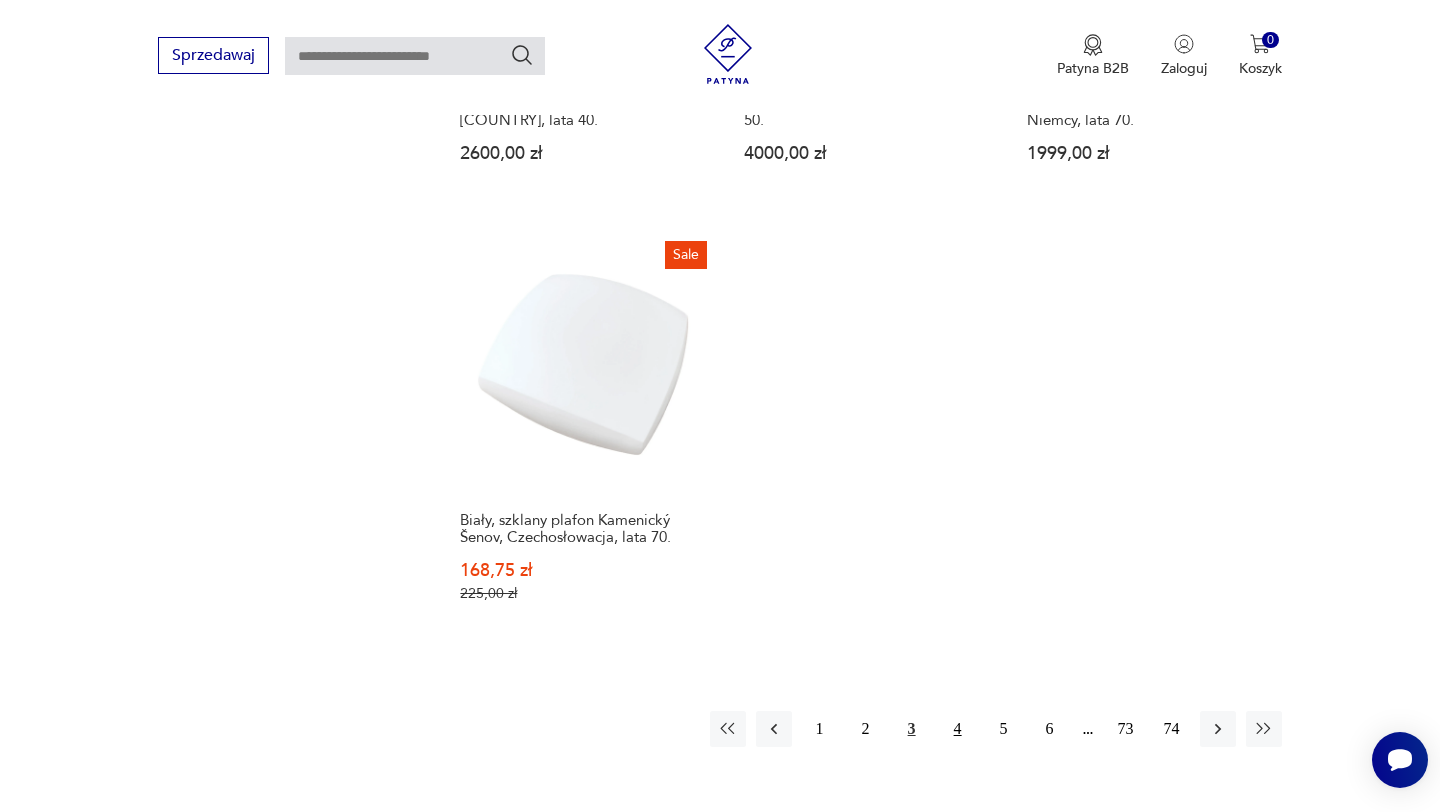 click on "4" at bounding box center [958, 729] 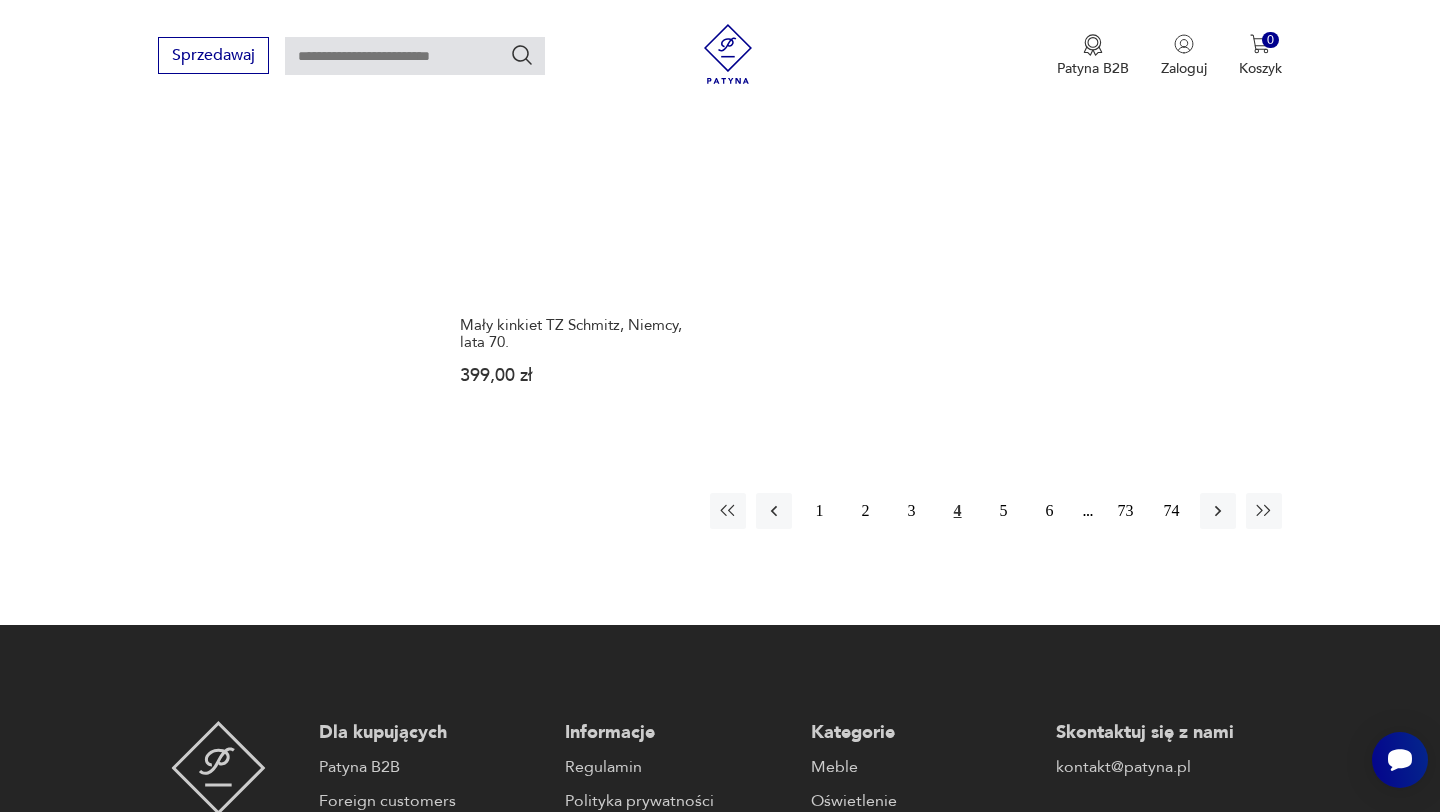 scroll, scrollTop: 3002, scrollLeft: 0, axis: vertical 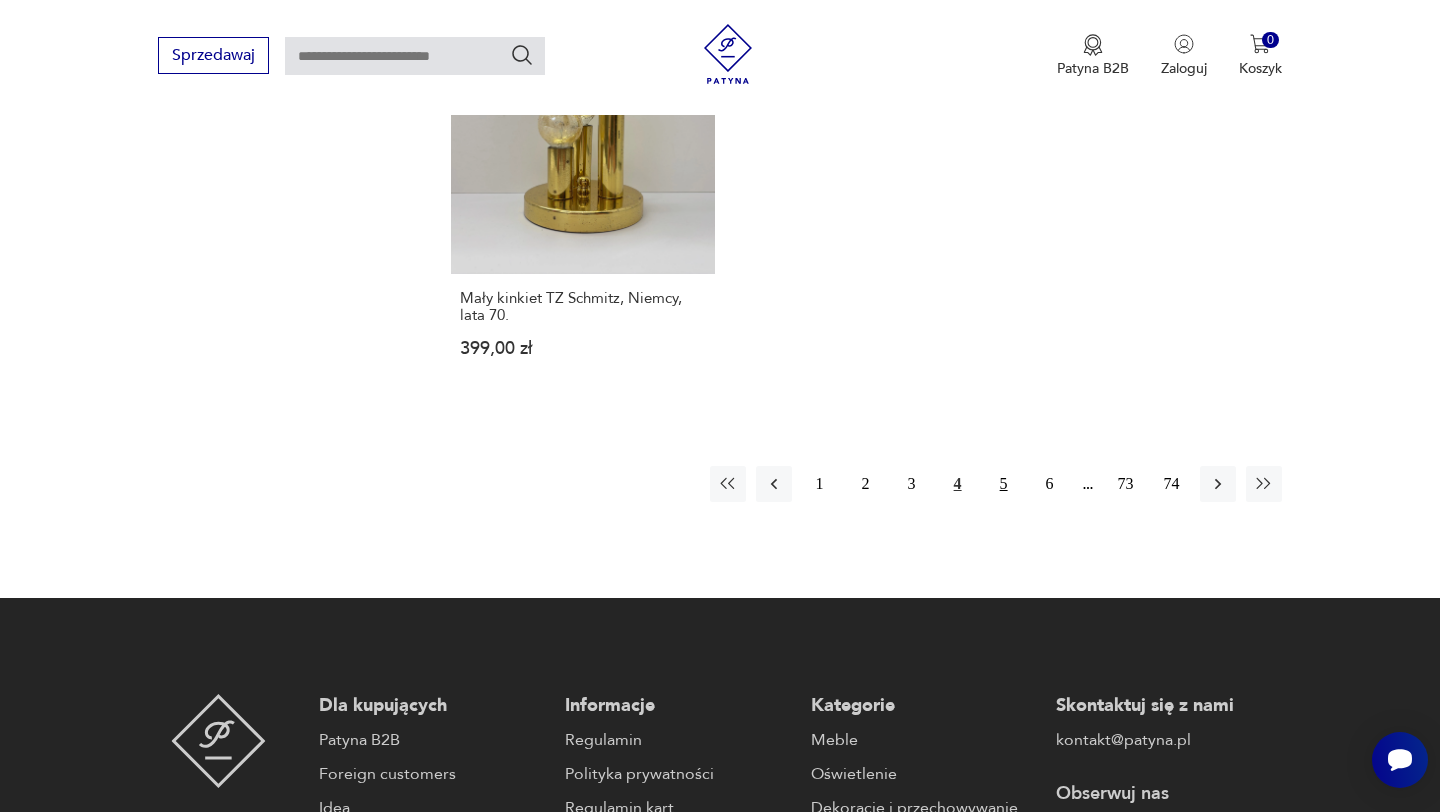 click on "5" at bounding box center [1004, 484] 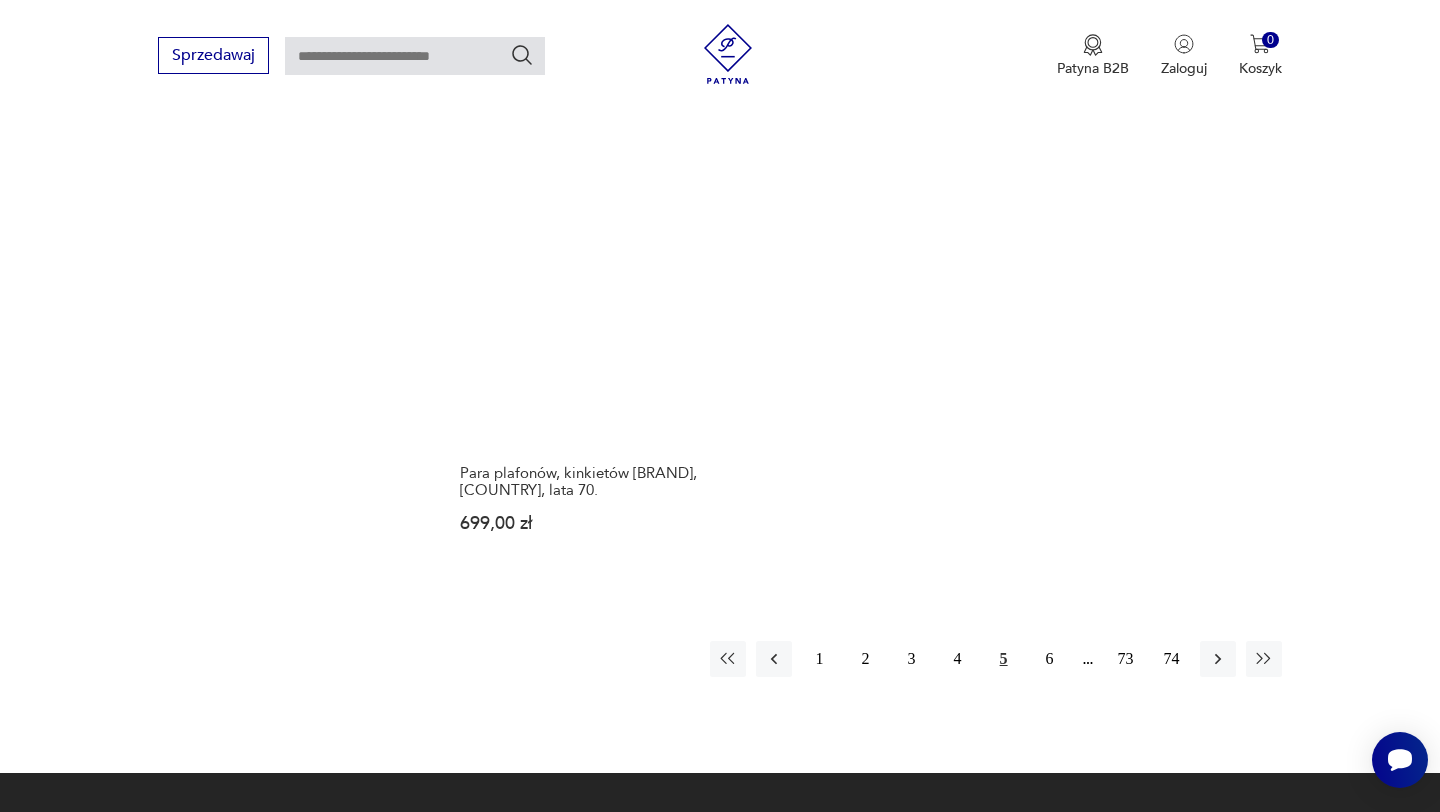 scroll, scrollTop: 2908, scrollLeft: 0, axis: vertical 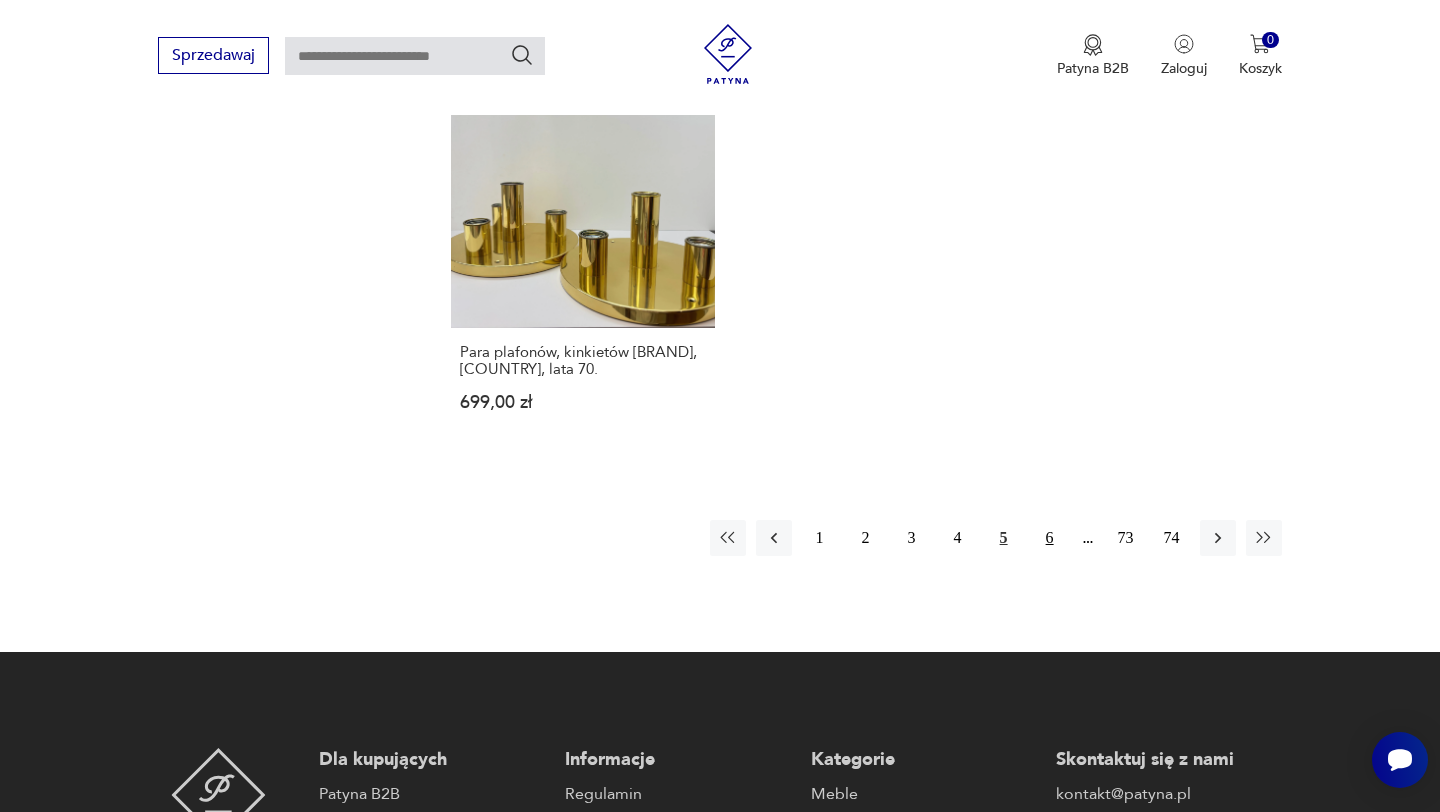 click on "6" at bounding box center [1050, 538] 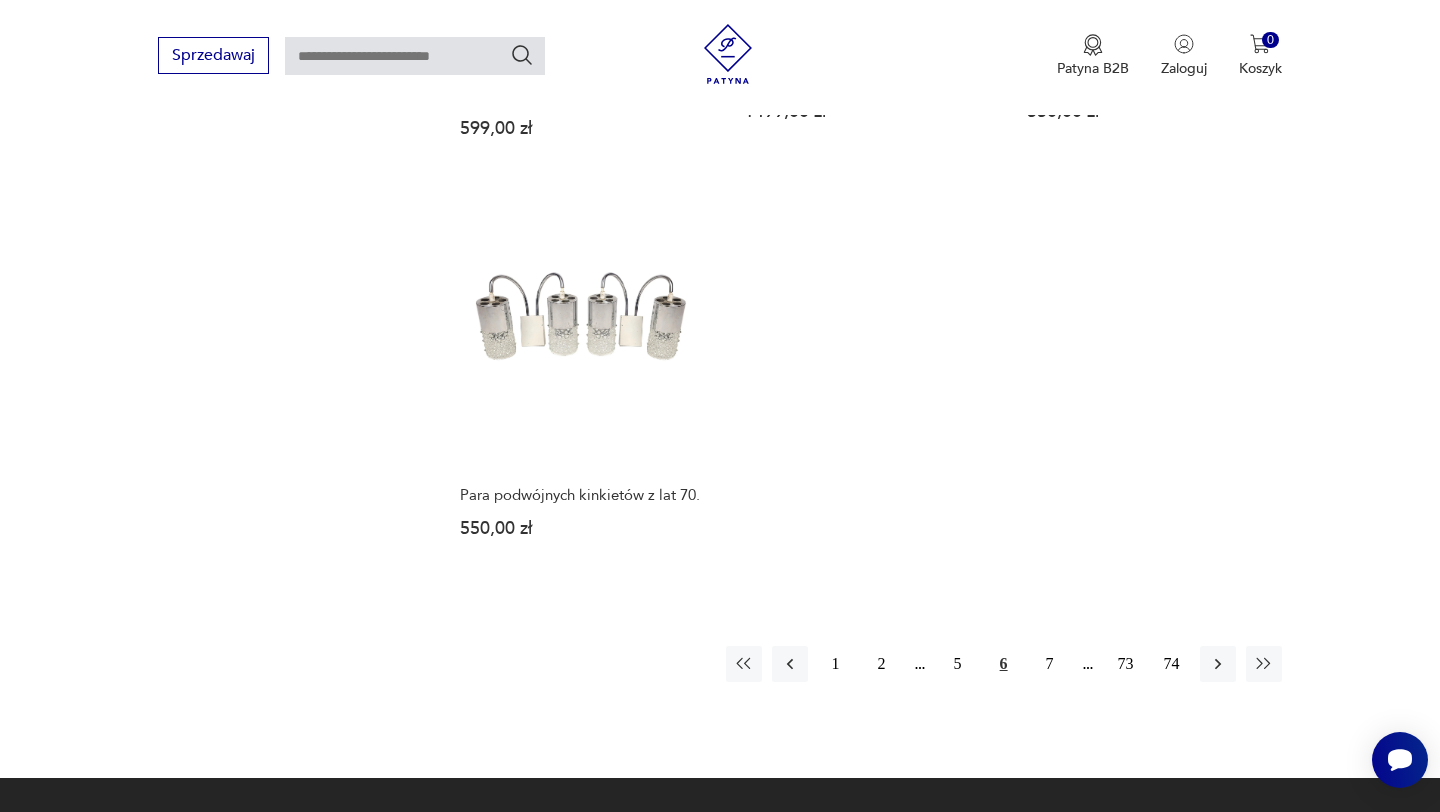 scroll, scrollTop: 2884, scrollLeft: 0, axis: vertical 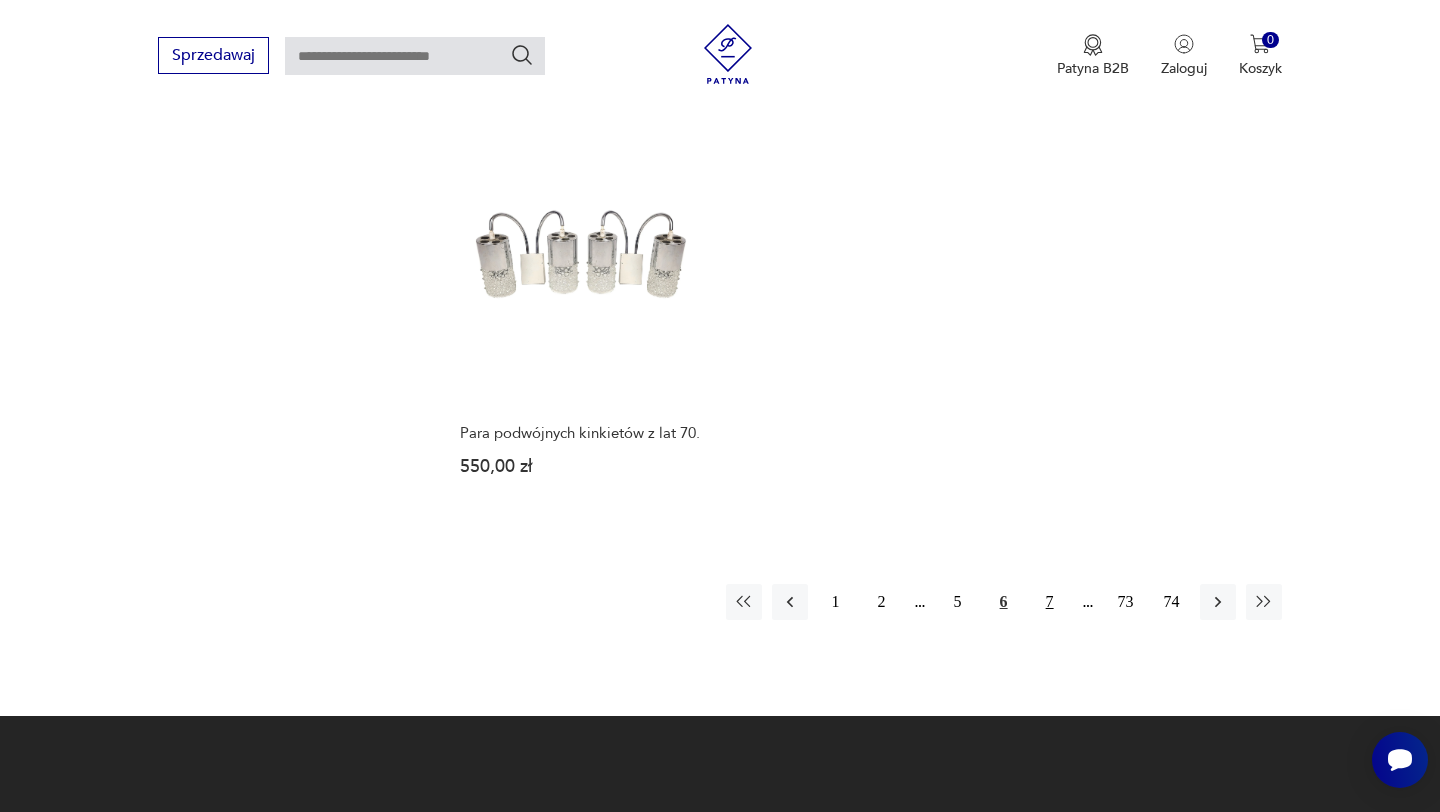 click on "7" at bounding box center (1050, 602) 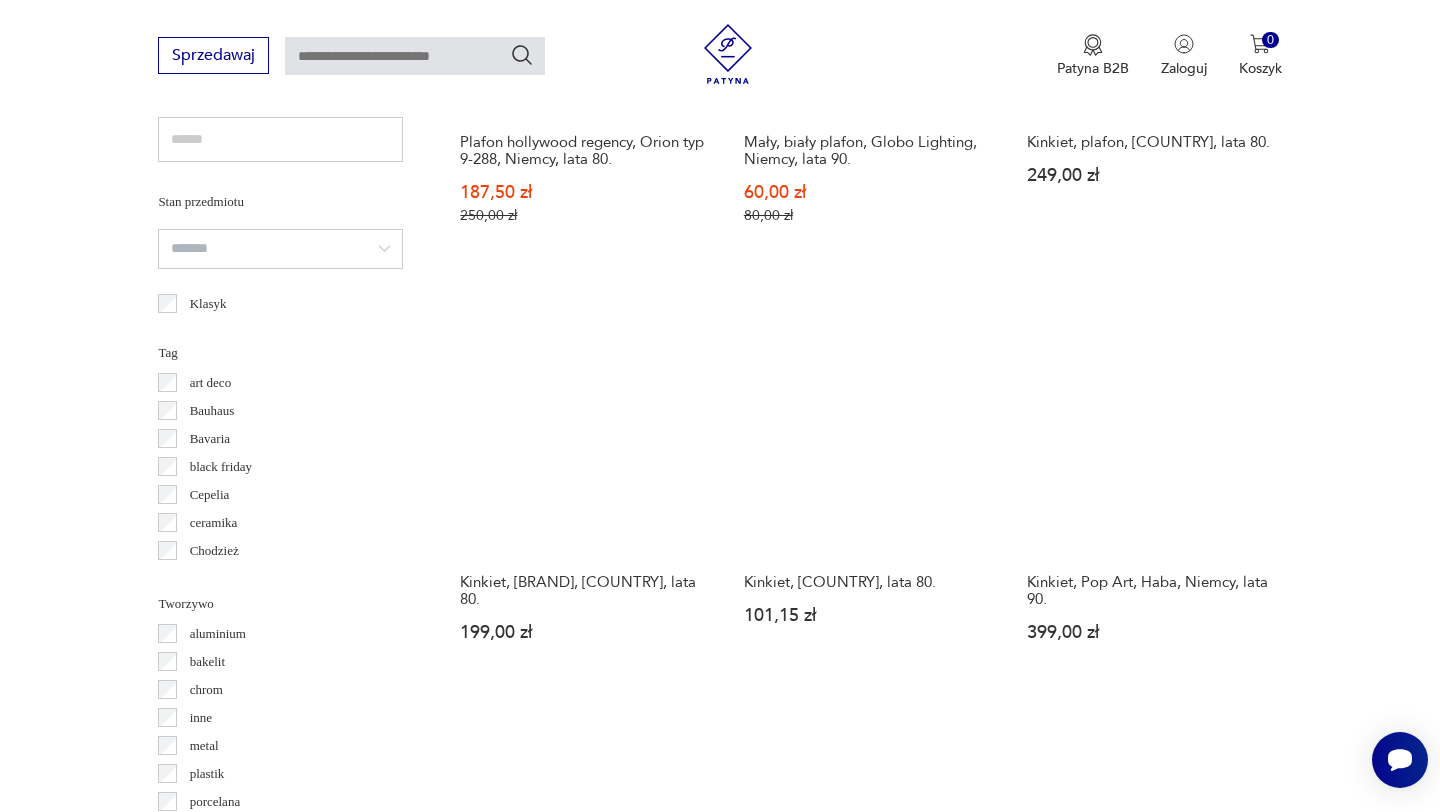 scroll, scrollTop: 1435, scrollLeft: 0, axis: vertical 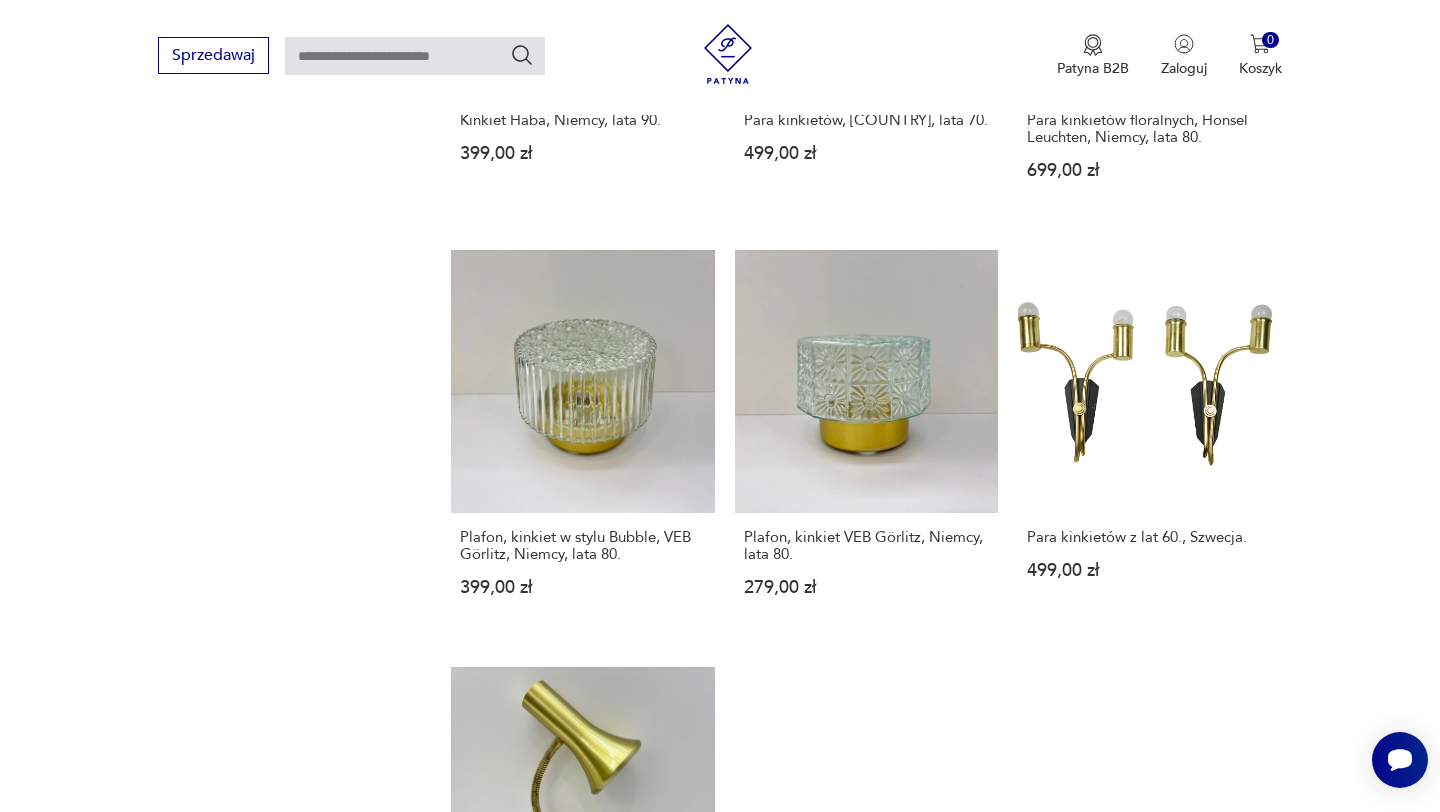 click on "Filtruj produkty Cena MIN MAX OK Promocja Datowanie OK Kraj pochodzenia Niemcy  ( 180 ) Polska  ( 36 ) Dania  ( 26 ) Włochy  ( 17 ) Szwecja  ( 15 ) Czechy  ( 14 ) Belgia  ( 9 ) Austria  ( 6 ) Producent Projektant Stan przedmiotu Klasyk Tag art deco Bauhaus Bavaria black friday Cepelia ceramika Chodzież Ćmielów Tworzywo aluminium bakelit chrom inne metal plastik porcelana porcelit szkło Wyczyść filtry Znaleziono  1169   produktów Filtruj Sortuj według daty dodania Sortuj według daty dodania Kinkiet, [COUNTRY], lata 60., [BRAND]. 250,00 zł Kinkiet, plafon [BRAND], [COUNTRY], lata 80. 249,00 zł Para kinkietów, [COUNTRY], lata 70. 1299,00 zł Sale Plafon hollywood regency, [BRAND] typ 9-288, [COUNTRY], lata 80. 187,50 zł 250,00 zł Sale Mały, biały plafon, [BRAND], [COUNTRY], lata 90. 60,00 zł 80,00 zł Kinkiet, plafon, [COUNTRY], lata 80. 249,00 zł Kinkiet, [BRAND], [COUNTRY], lata 80. 199,00 zł Kinkiet, [COUNTRY], lata 80. 101,15 zł Kinkiet, Pop Art, [BRAND], [COUNTRY], lata 90. 399,00 zł 1 2 6" at bounding box center [720, -137] 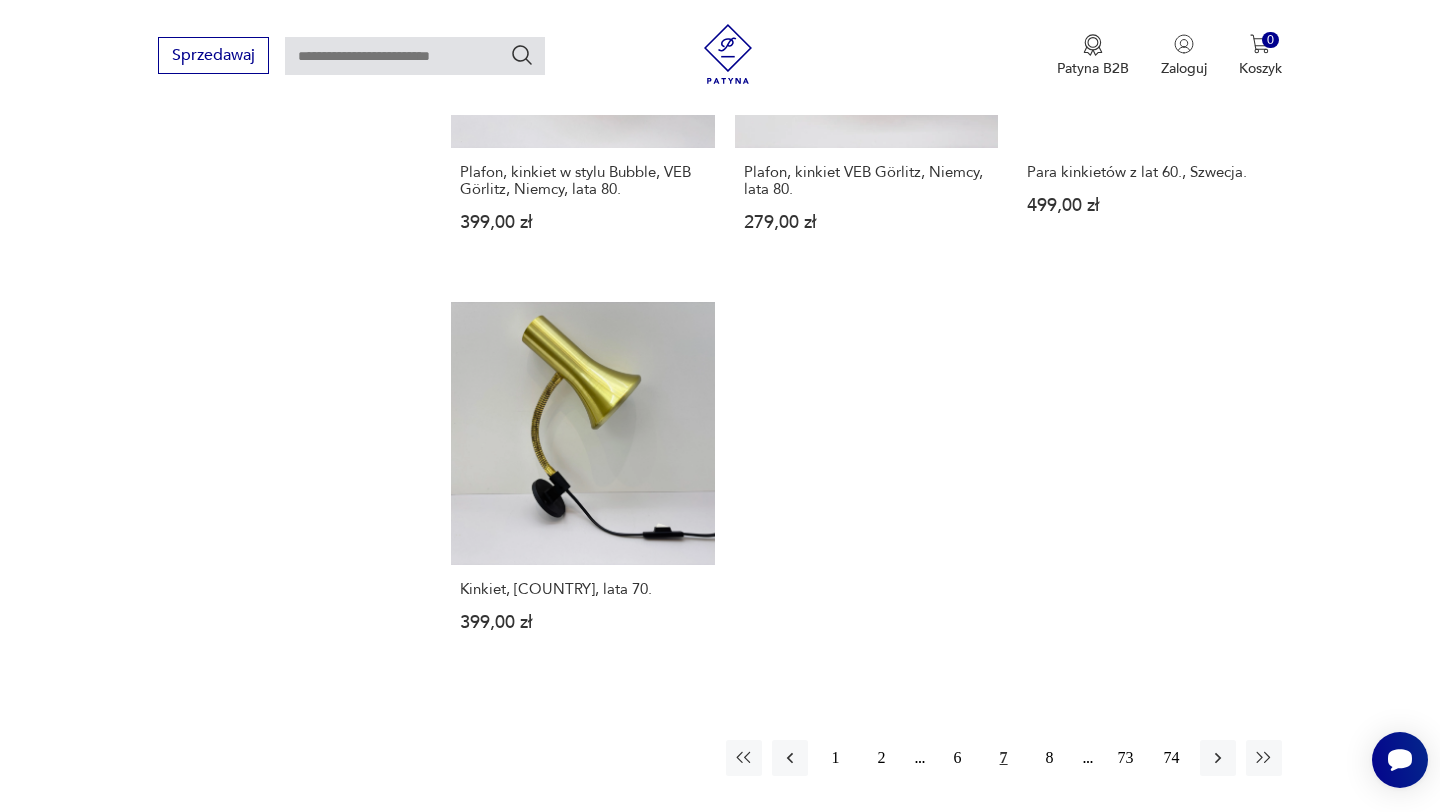 scroll, scrollTop: 2649, scrollLeft: 0, axis: vertical 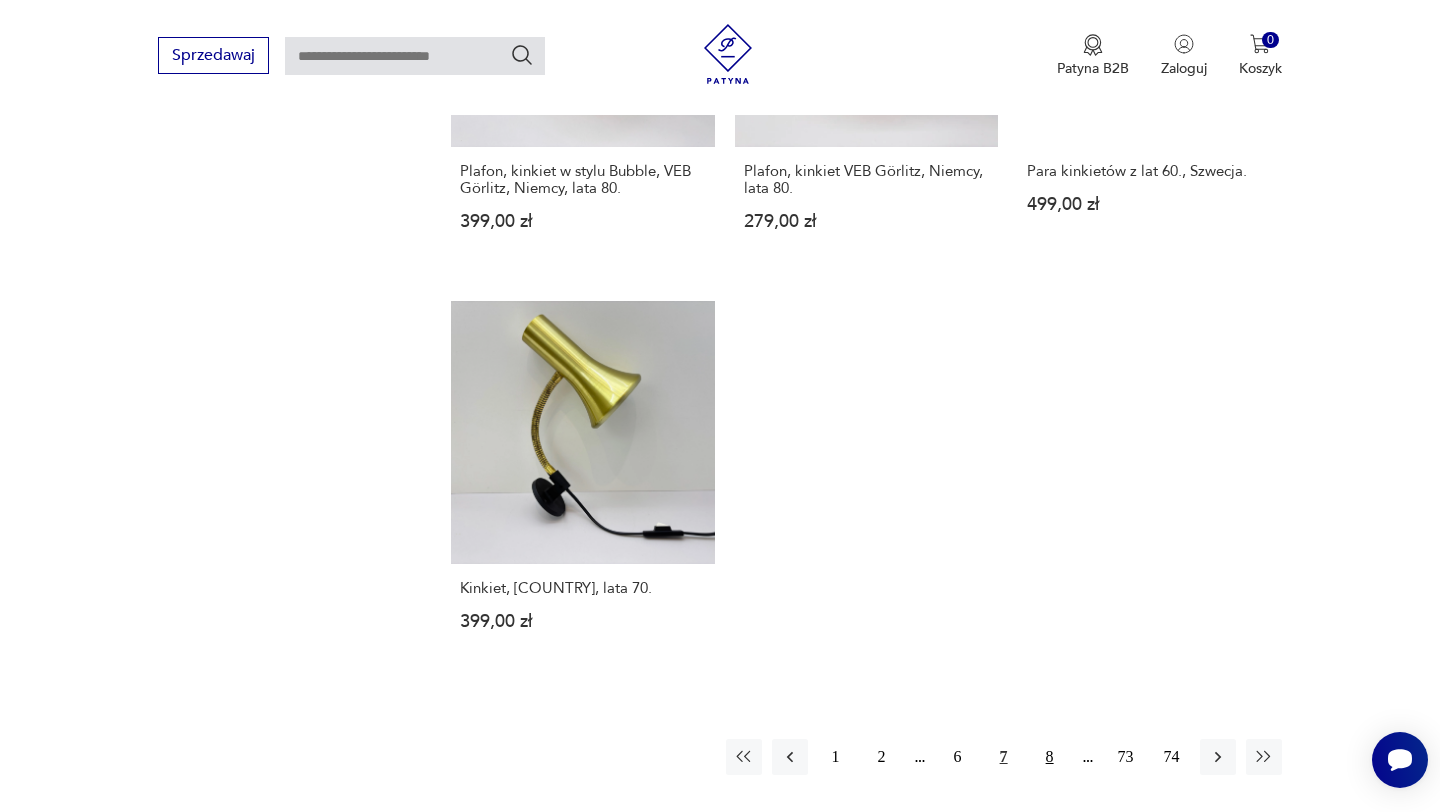 click on "8" at bounding box center [1050, 757] 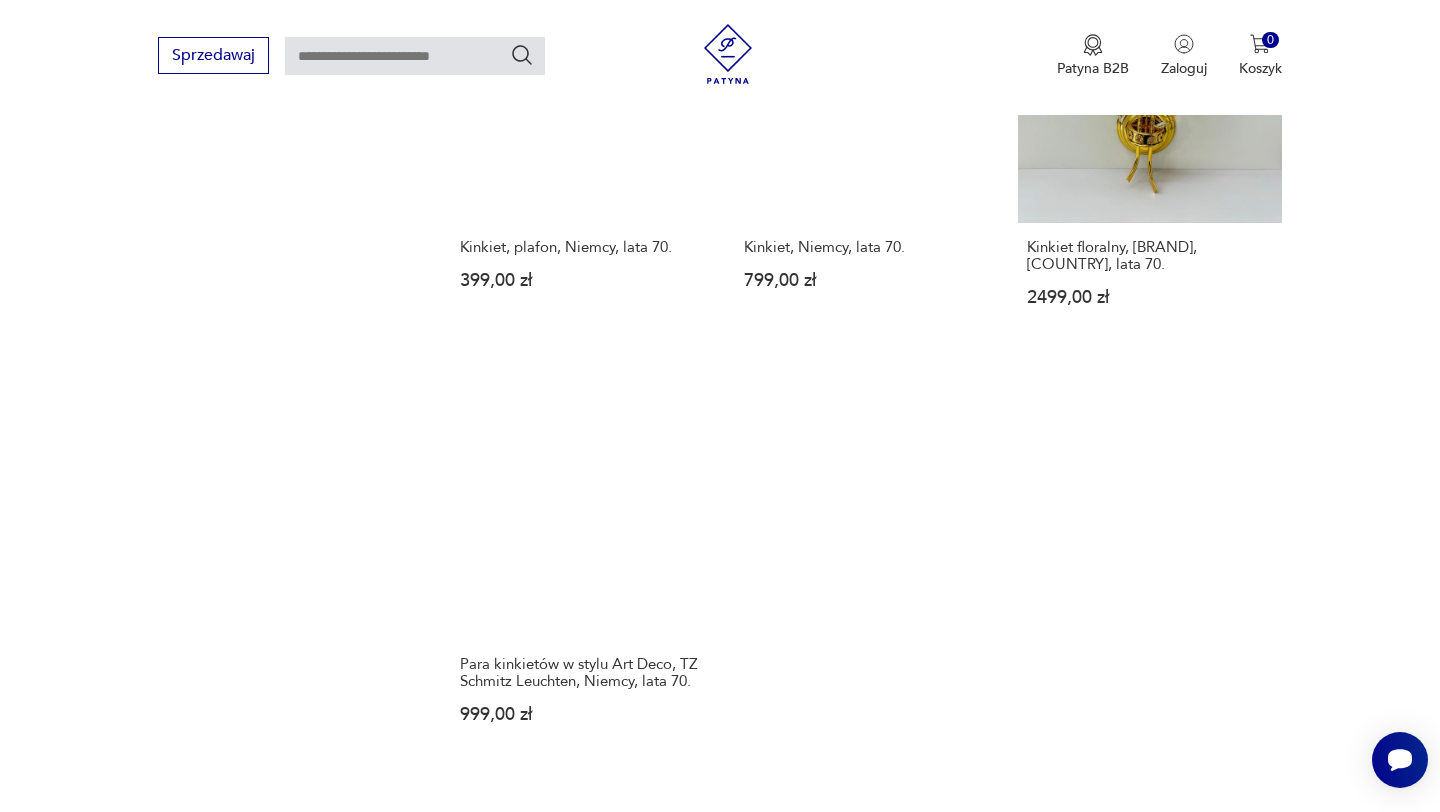 scroll, scrollTop: 2680, scrollLeft: 0, axis: vertical 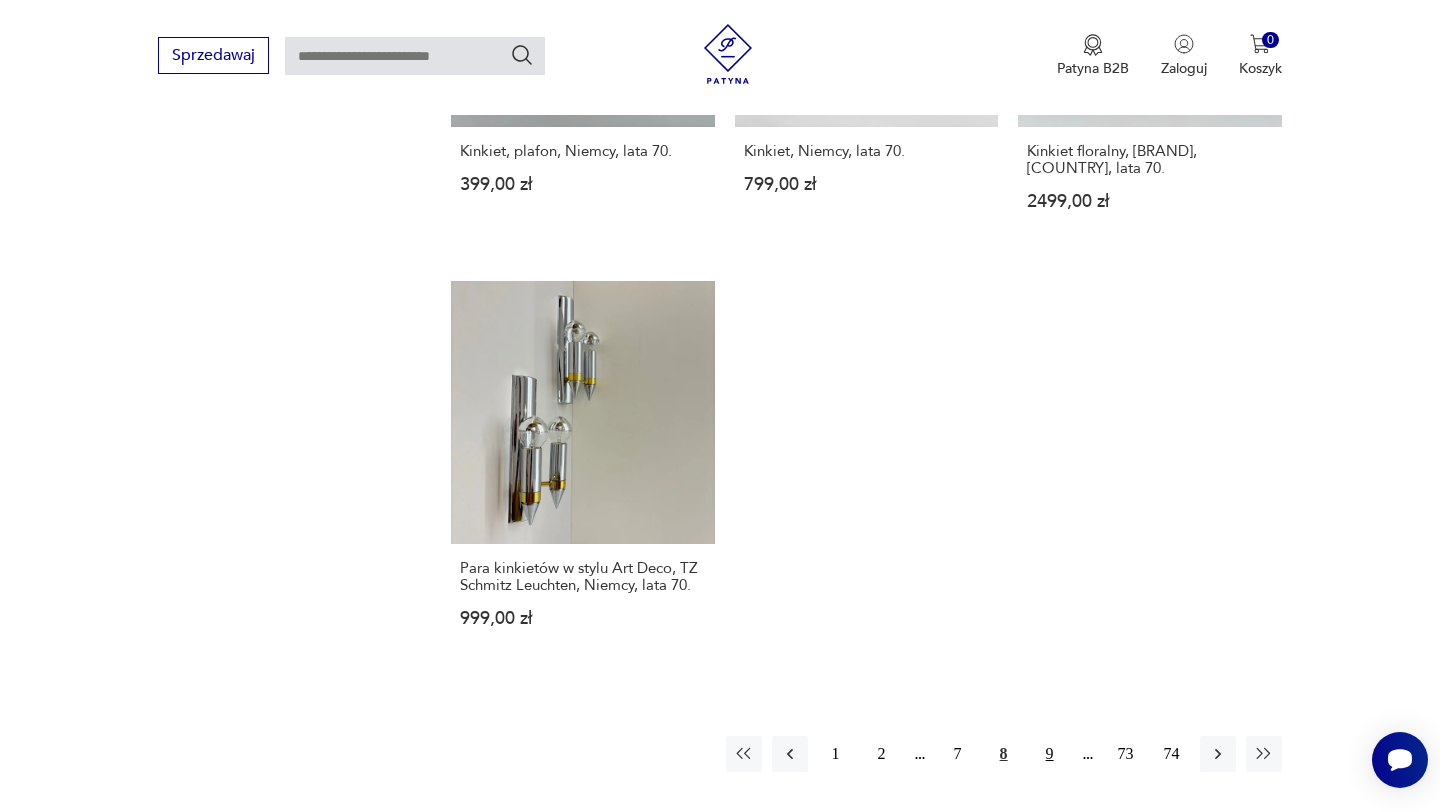 click on "9" at bounding box center [1050, 754] 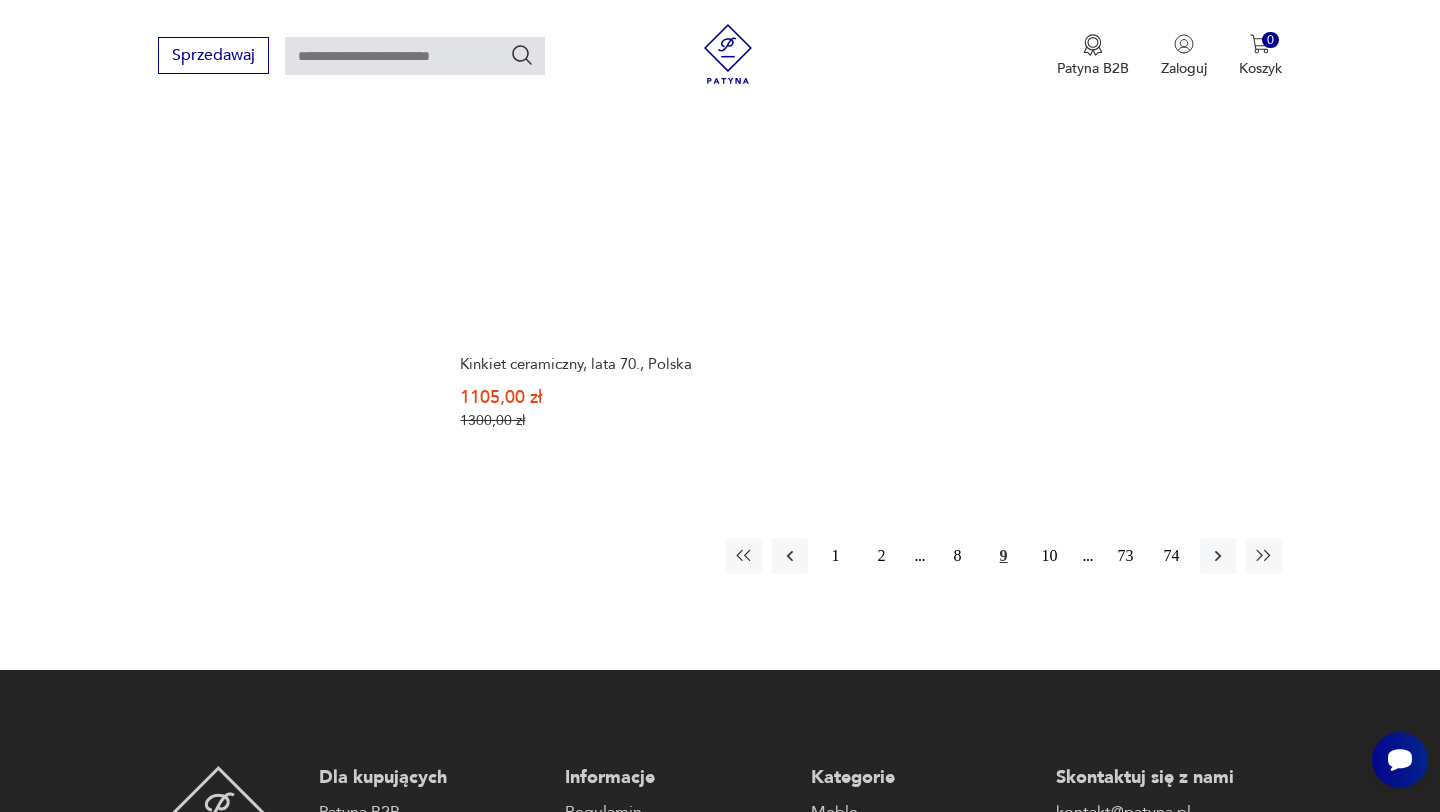 scroll, scrollTop: 2994, scrollLeft: 0, axis: vertical 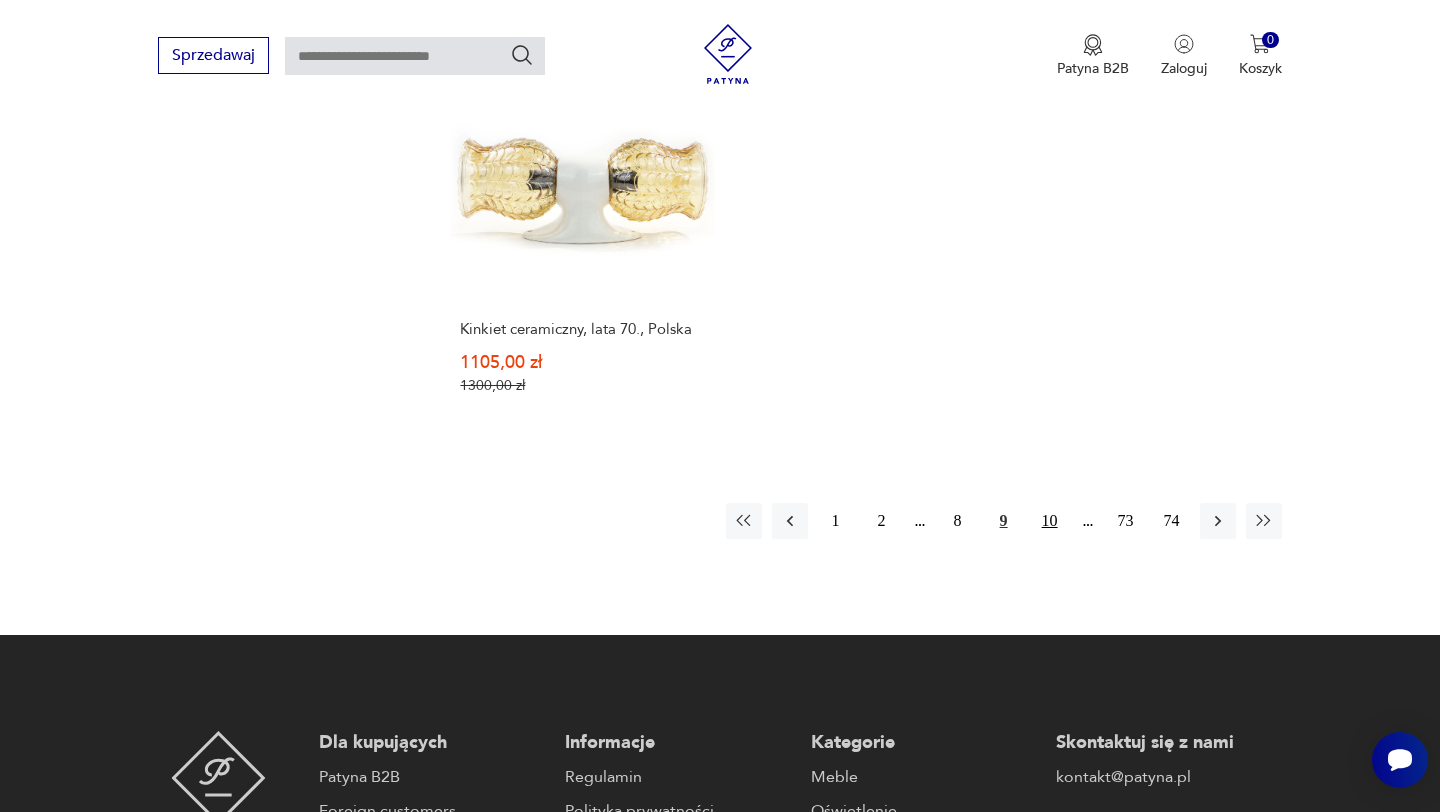 click on "10" at bounding box center (1050, 521) 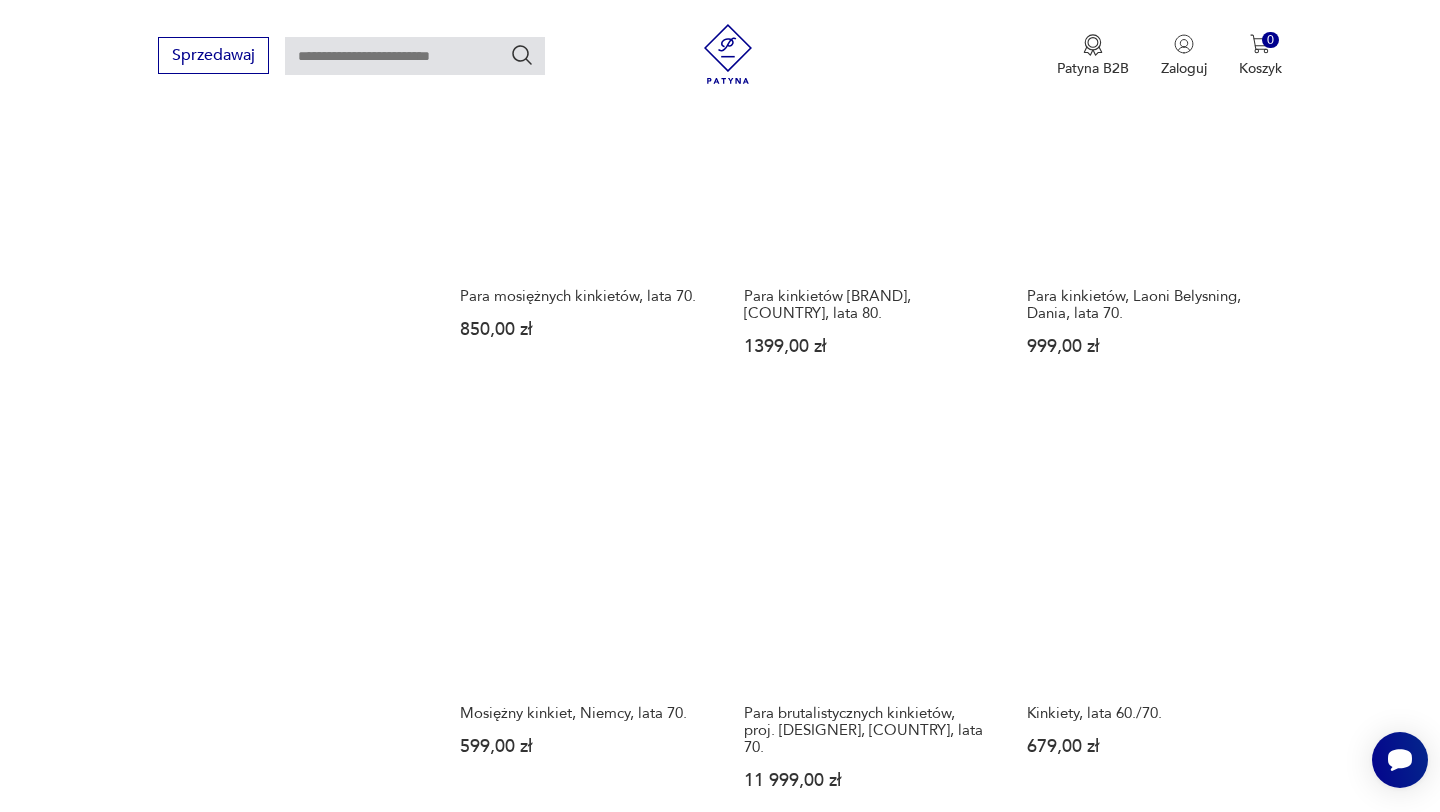scroll, scrollTop: 2268, scrollLeft: 0, axis: vertical 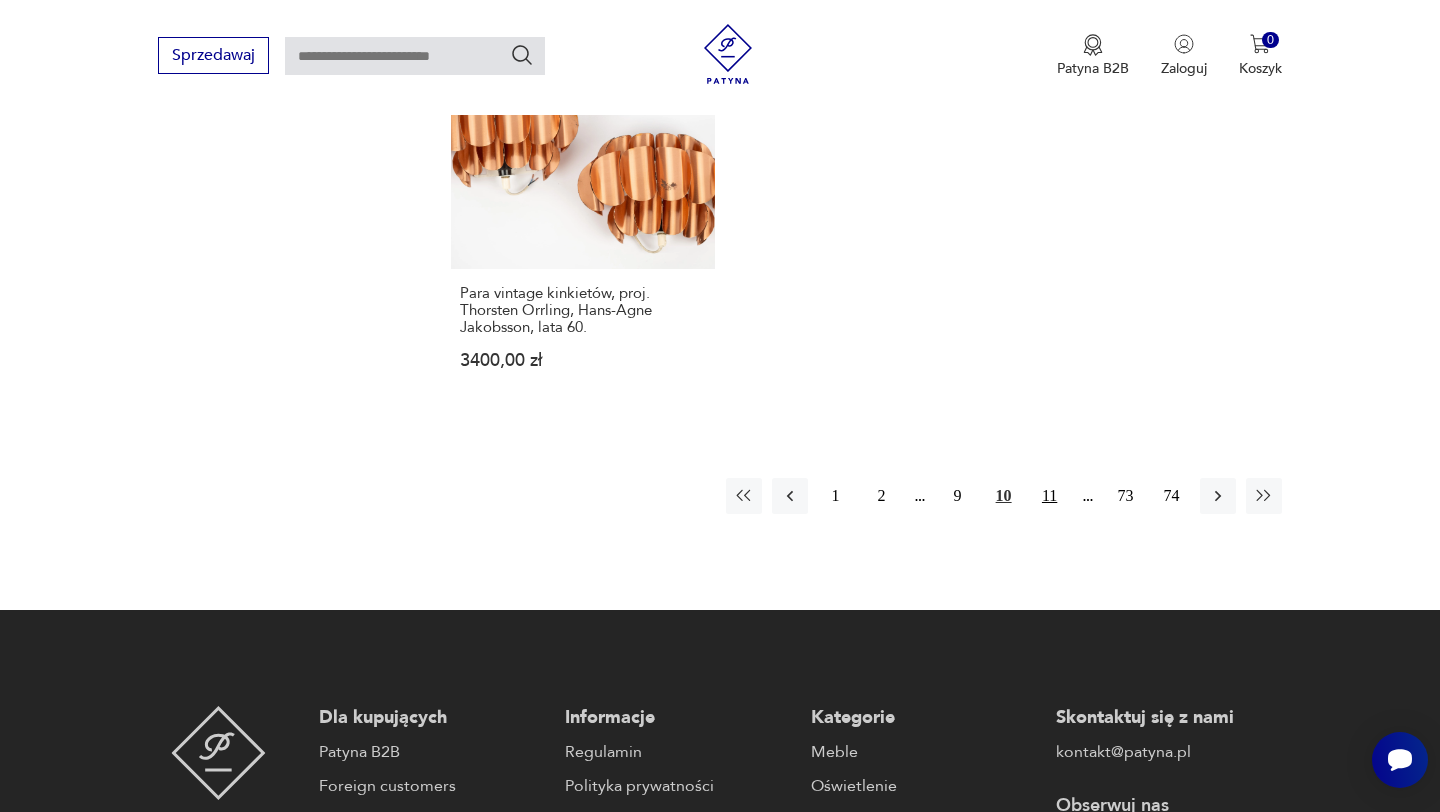 click on "11" at bounding box center (1050, 496) 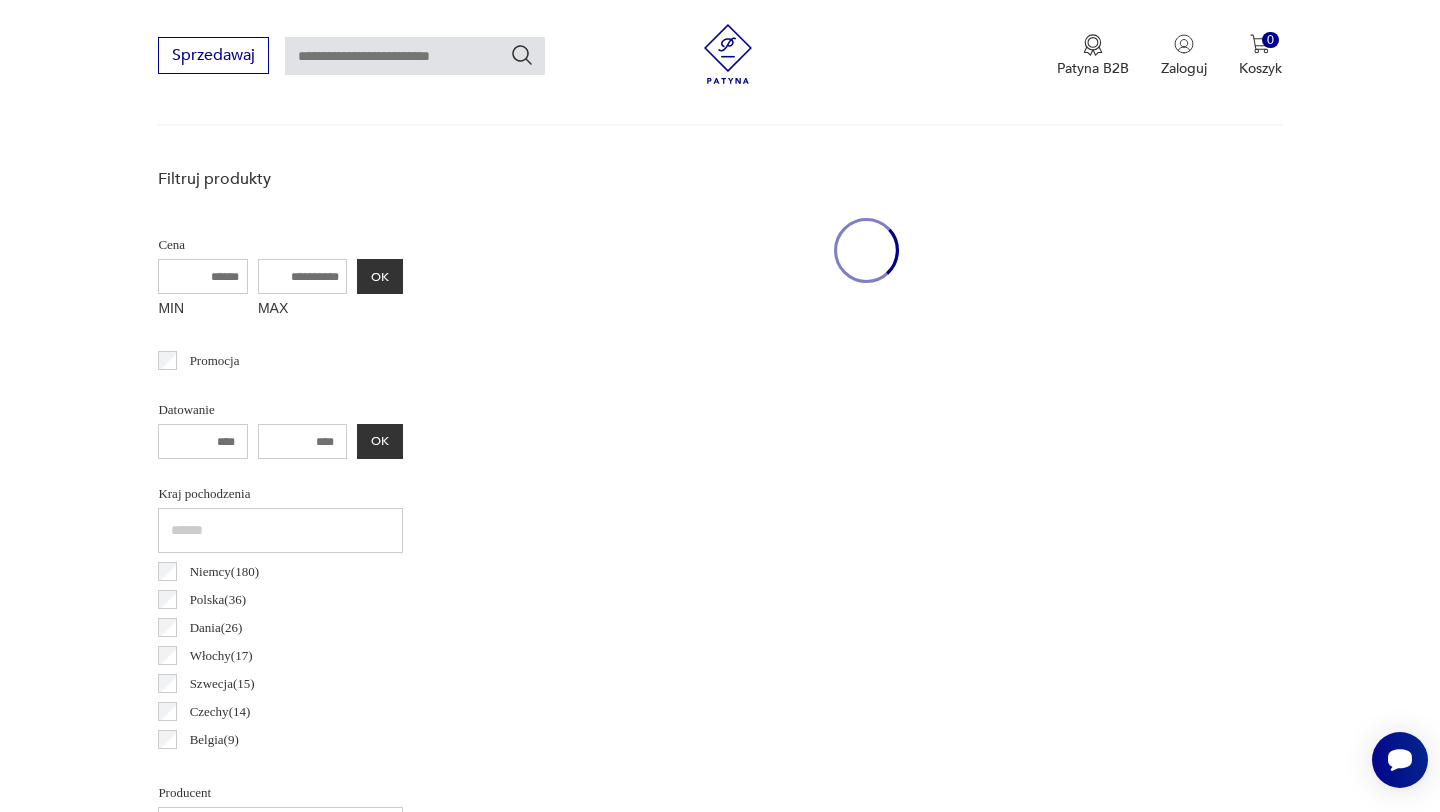 scroll, scrollTop: 471, scrollLeft: 0, axis: vertical 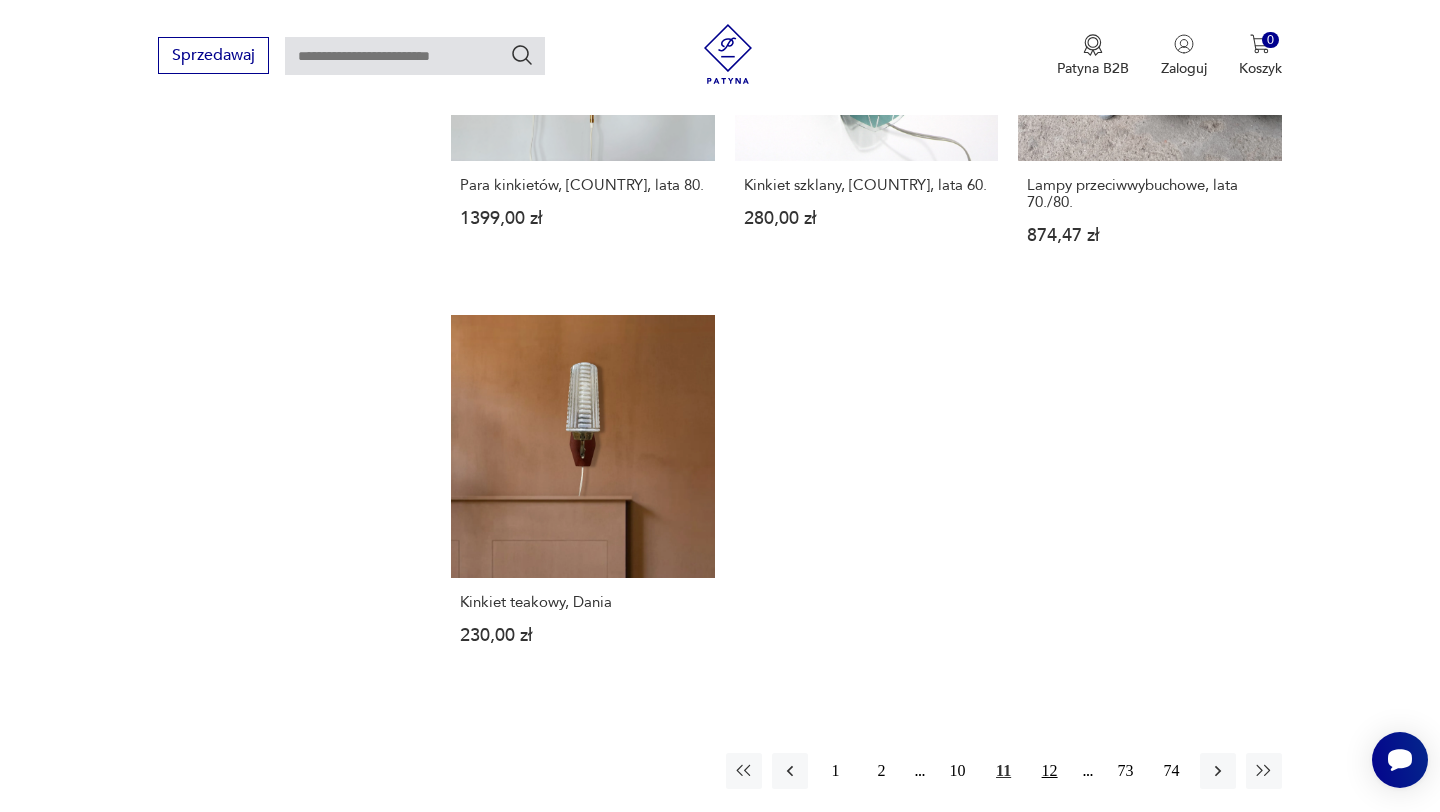 click on "12" at bounding box center [1050, 771] 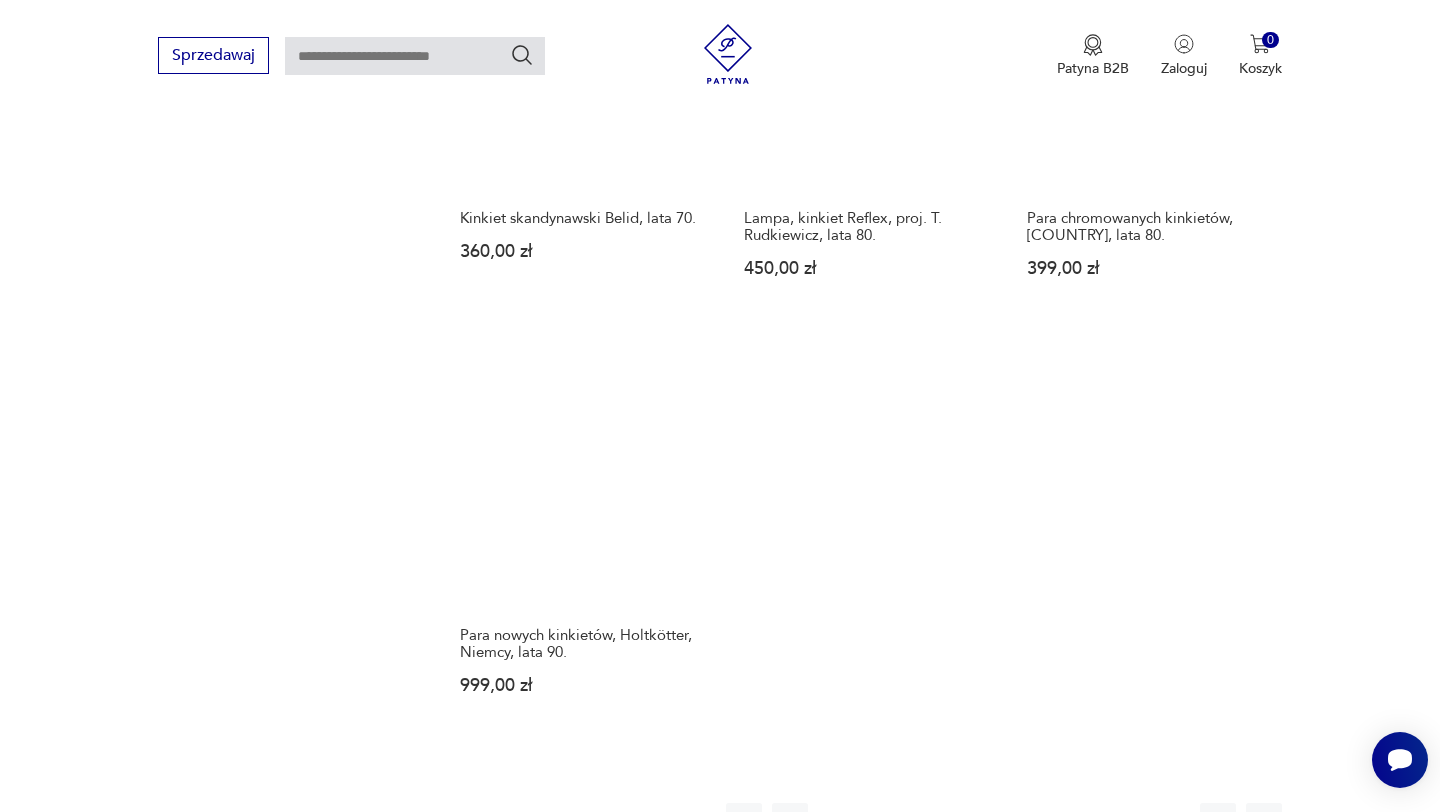scroll, scrollTop: 2739, scrollLeft: 0, axis: vertical 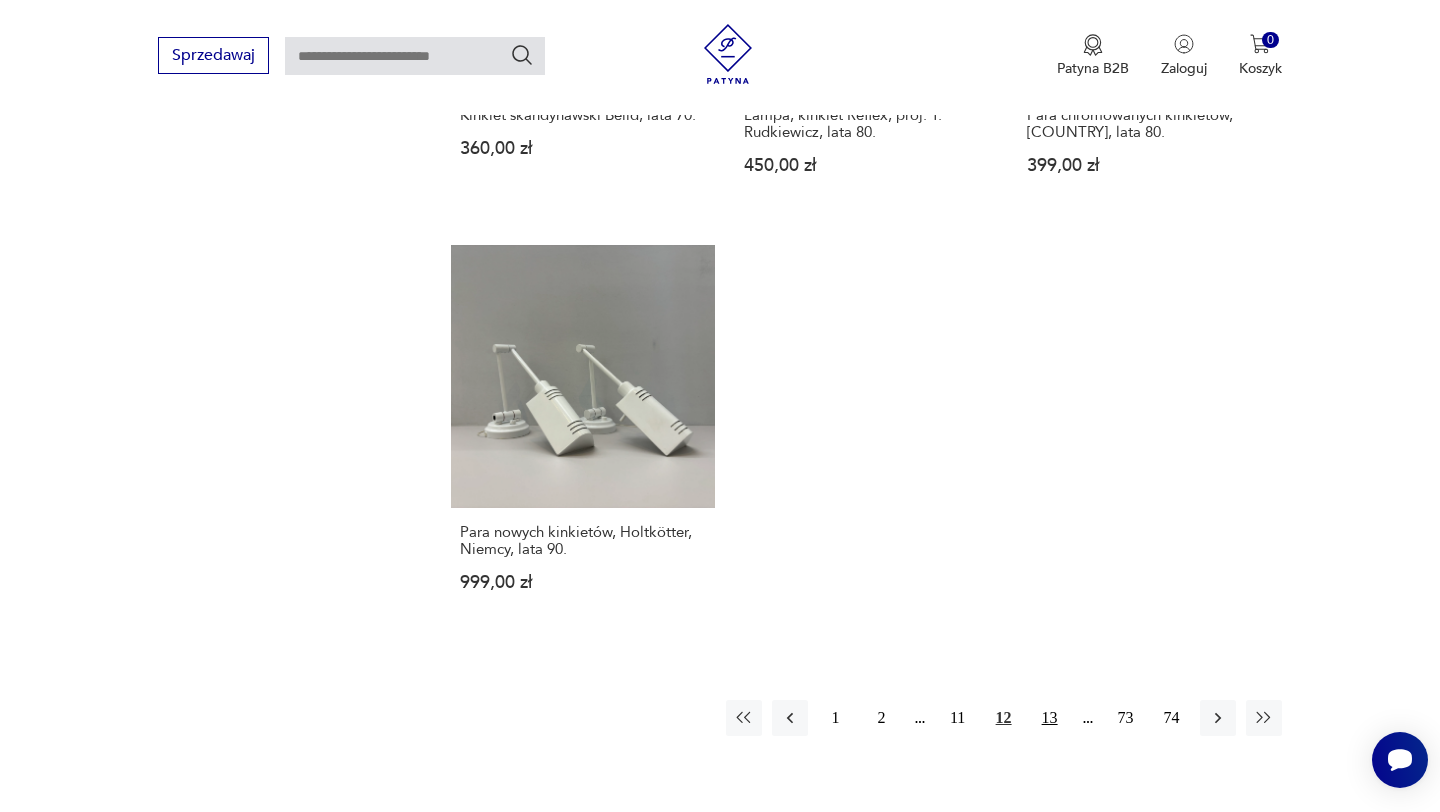 click on "13" at bounding box center (1050, 718) 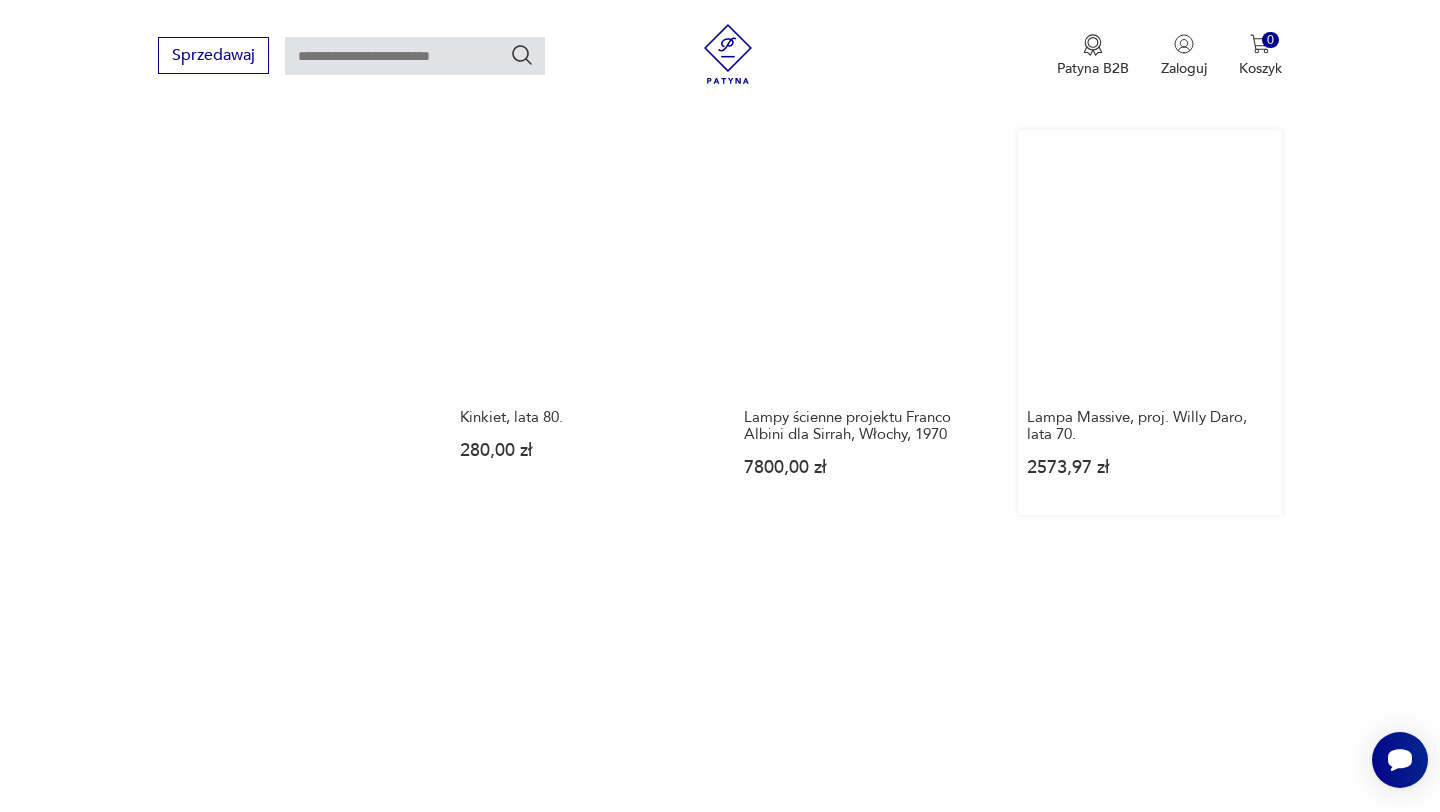 scroll, scrollTop: 2616, scrollLeft: 0, axis: vertical 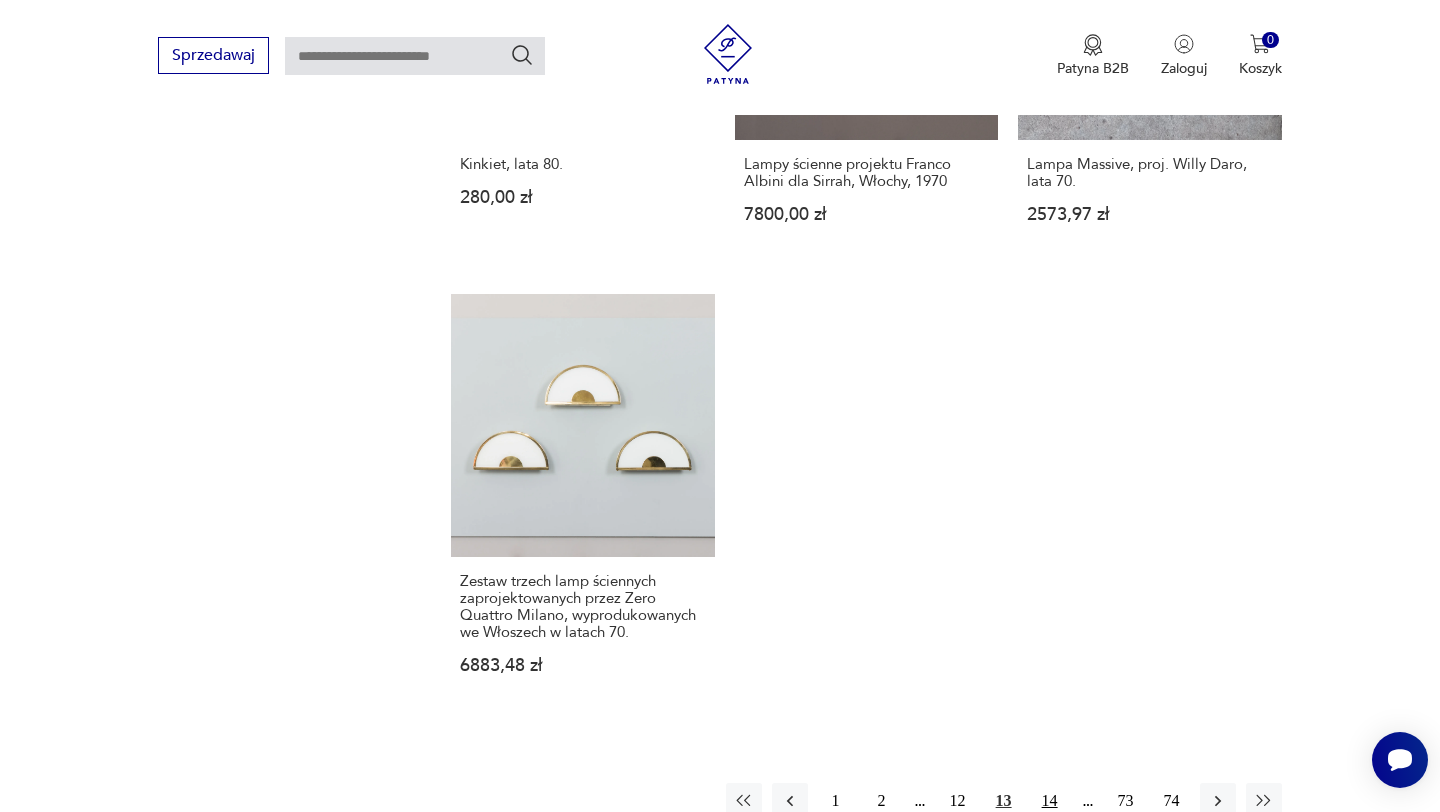 click on "14" at bounding box center [1050, 801] 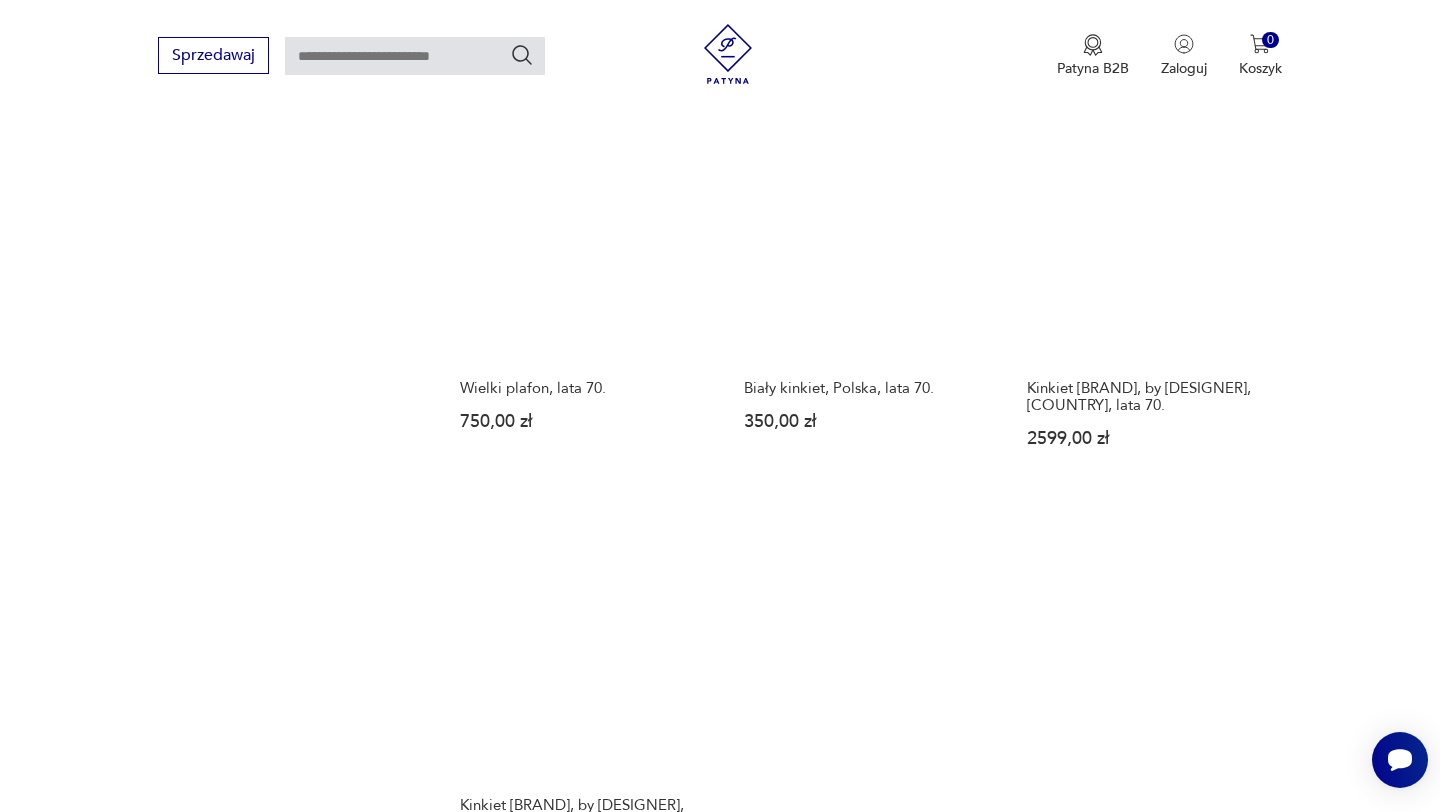 scroll, scrollTop: 2533, scrollLeft: 0, axis: vertical 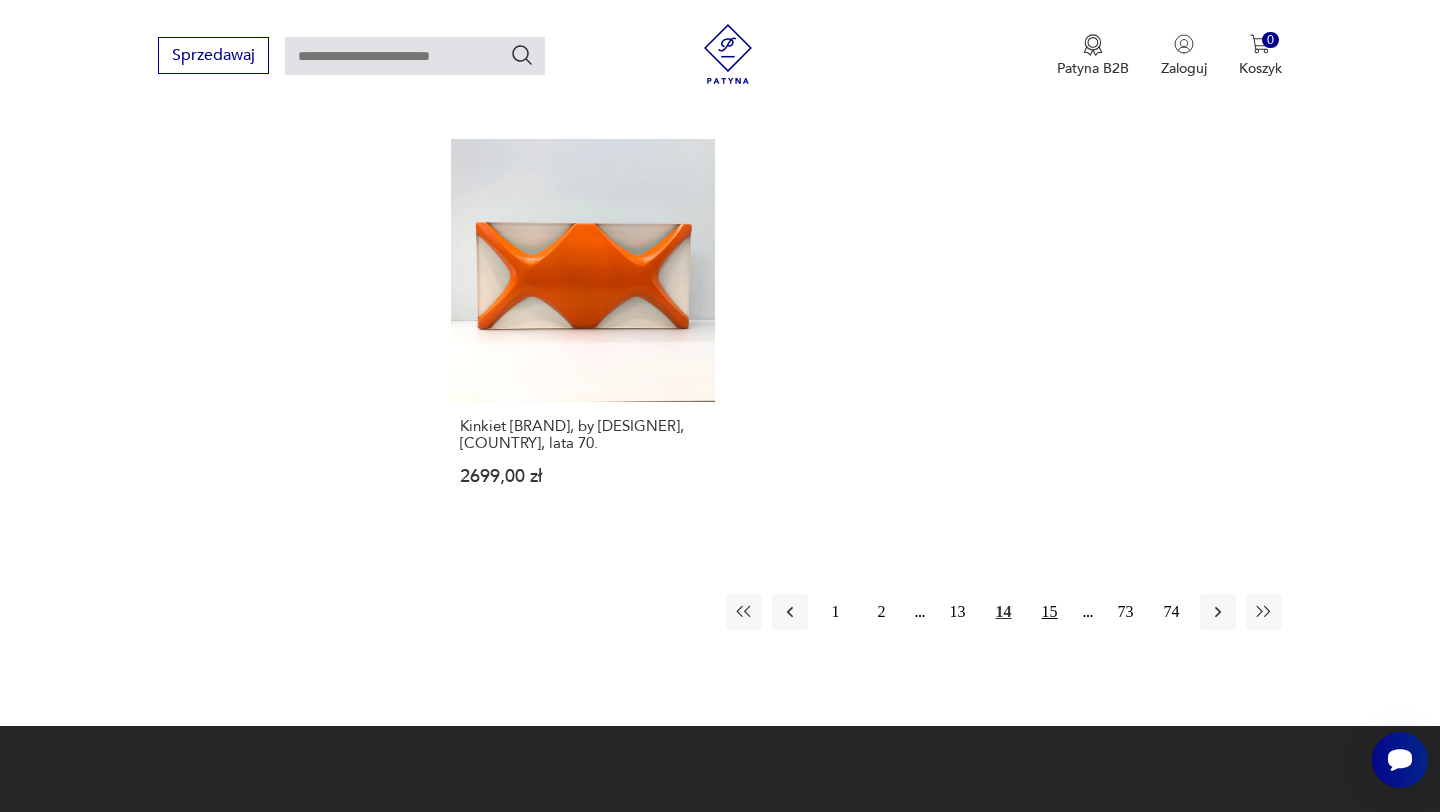 click on "15" at bounding box center (1050, 612) 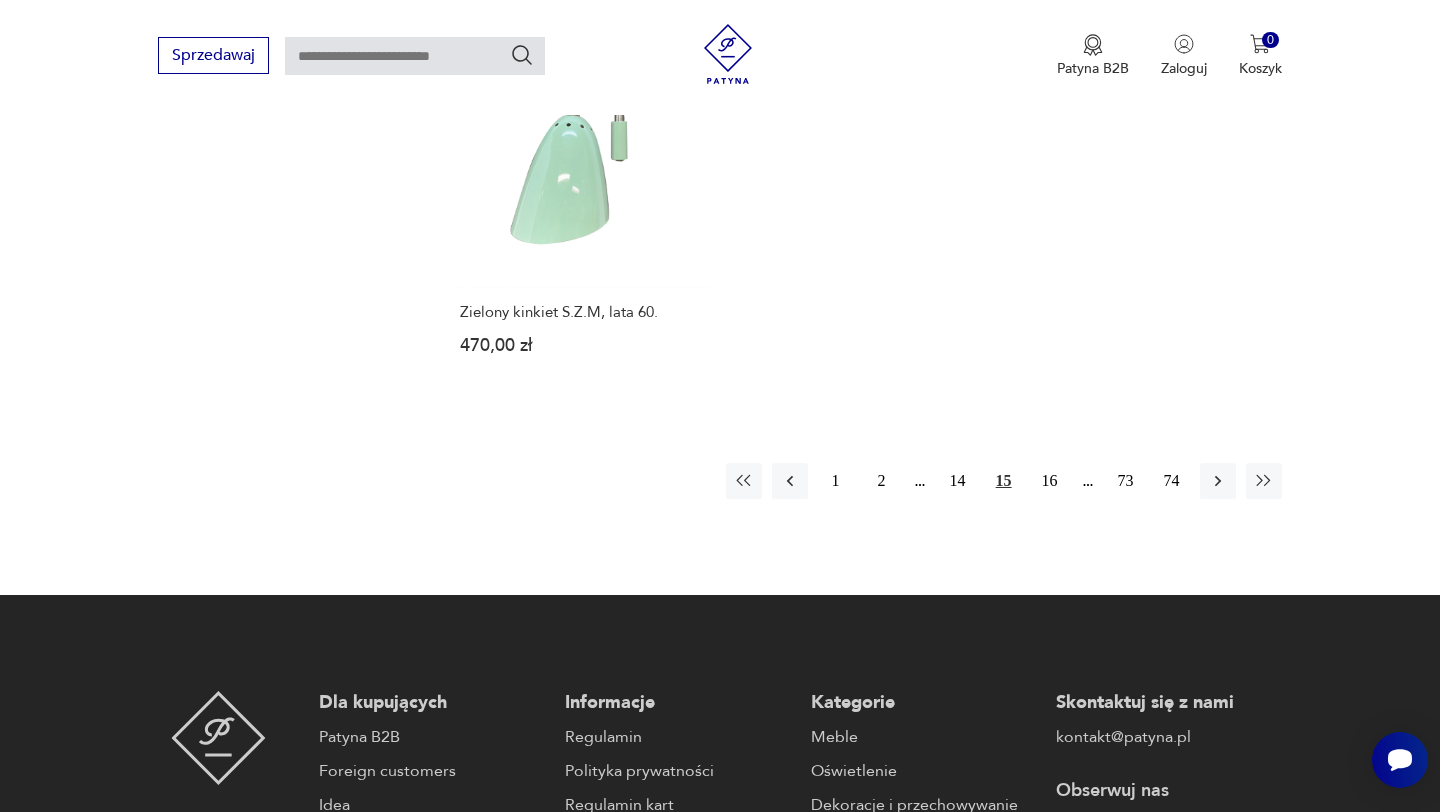 scroll, scrollTop: 2914, scrollLeft: 0, axis: vertical 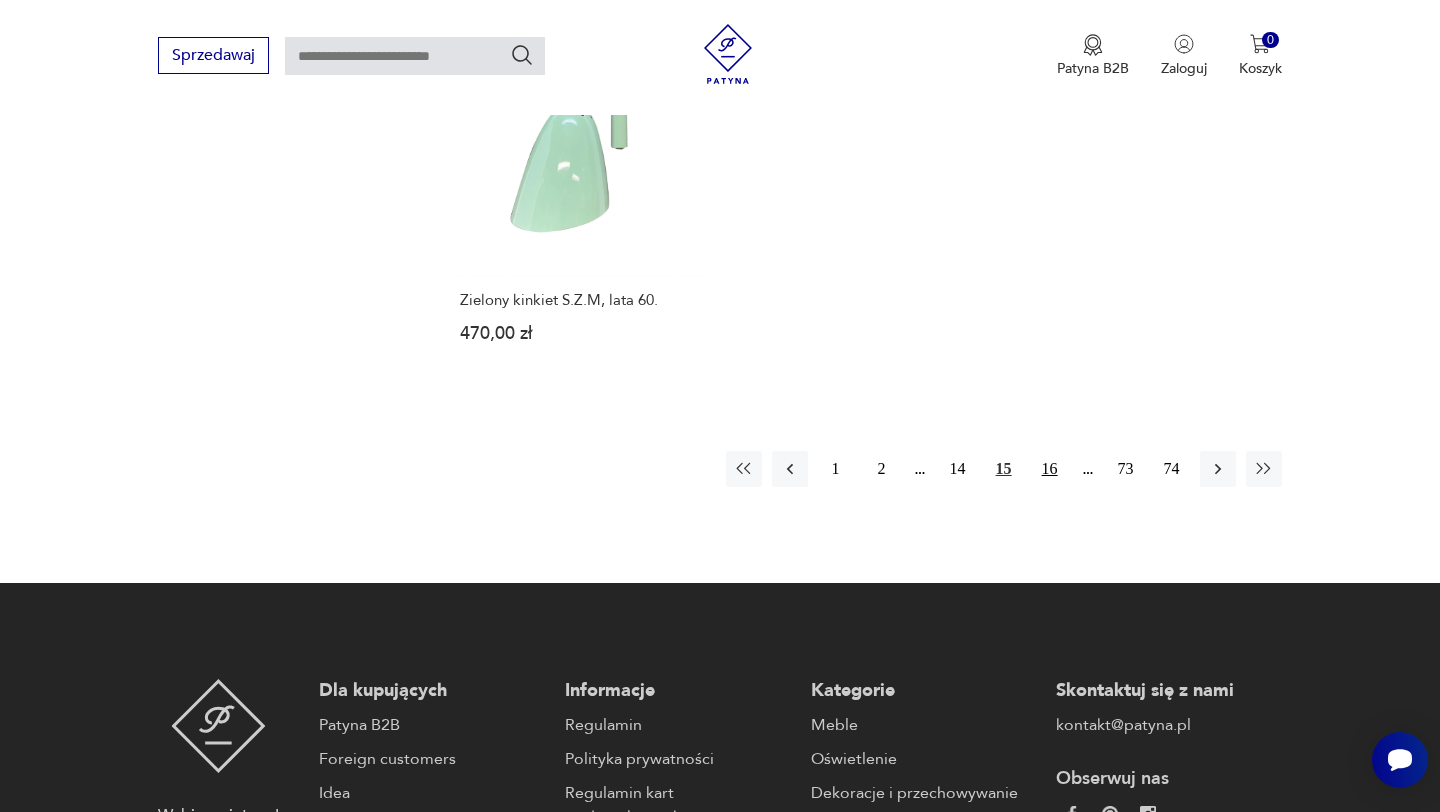 click on "16" at bounding box center (1050, 469) 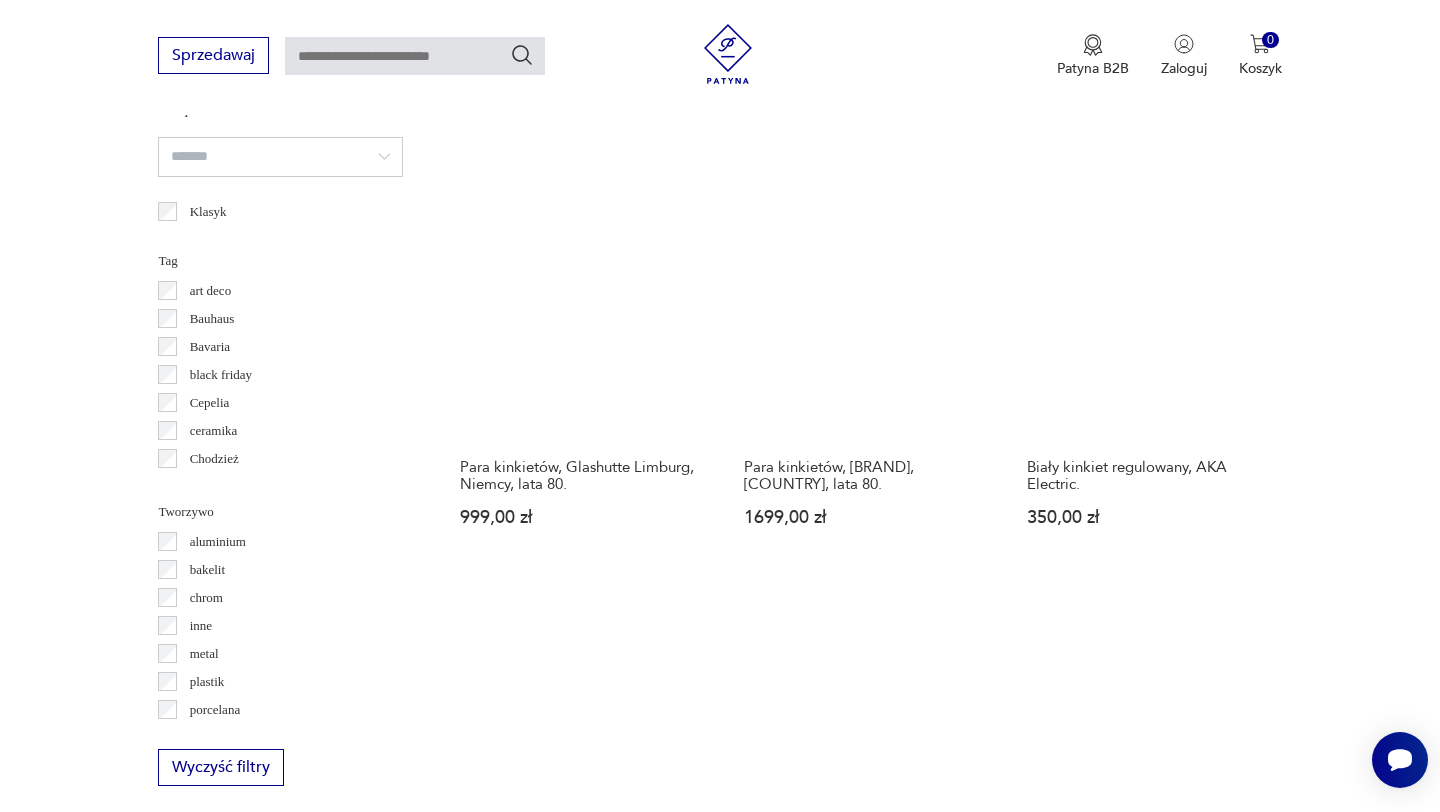 scroll, scrollTop: 1821, scrollLeft: 0, axis: vertical 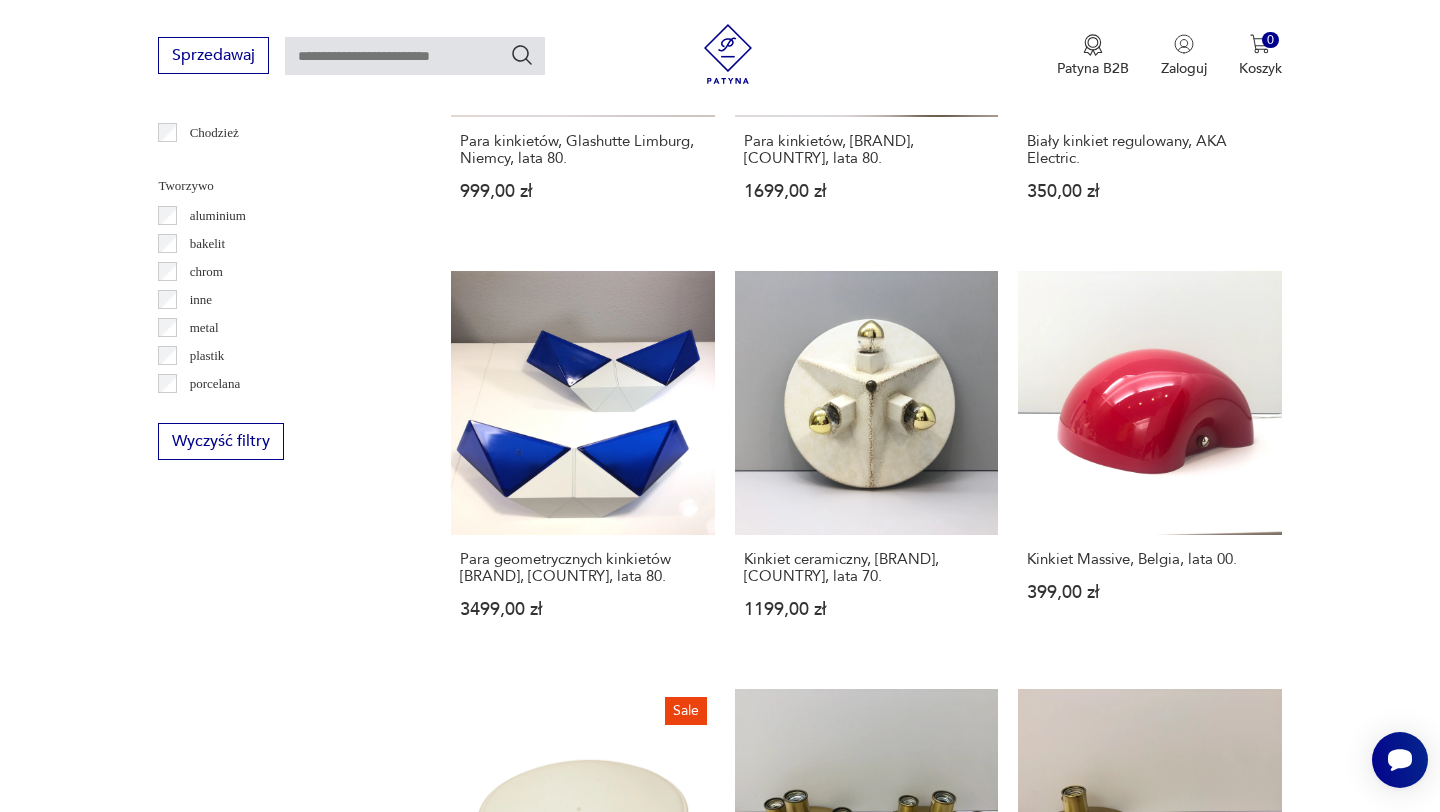 click on "Filtruj produkty Cena MIN MAX OK Promocja Datowanie OK Kraj pochodzenia Niemcy  ( 180 ) Polska  ( 36 ) Dania  ( 26 ) Włochy  ( 17 ) Szwecja  ( 15 ) Czechy  ( 14 ) Belgia  ( 9 ) Austria  ( 6 ) Producent Projektant Stan przedmiotu Klasyk Tag art deco Bauhaus Bavaria black friday Cepelia ceramika Chodzież Ćmielów Tworzywo aluminium bakelit chrom inne metal plastik porcelana porcelit szkło Wyczyść filtry Znaleziono  1169   produktów Filtruj Sortuj według daty dodania Sortuj według daty dodania Lampa wisząca [BRAND] Typ L9004, [COUNTRY], lata 80. 199,00 zł Kinkiet, [COUNTRY], lata 70. 299,00 zł Kinkiet [BRAND], [COUNTRY], lata 70. 999,00 zł Kinkiet, [BRAND], [COUNTRY], lata 90. 999,00 zł Kinkiet, [BRAND], [COUNTRY], lata 90. 799,00 zł Para kinkietów, proj. [DESIGNER] dla [BRAND], [COUNTRY], 1994 r. 1899,00 zł Para kinkietów, [BRAND], [COUNTRY], lata 80. 999,00 zł Para kinkietów, [BRAND], [COUNTRY], lata 80. 1699,00 zł Biały kinkiet regulowany, [BRAND]. 350,00 zł 3499,00 zł" at bounding box center [720, 333] 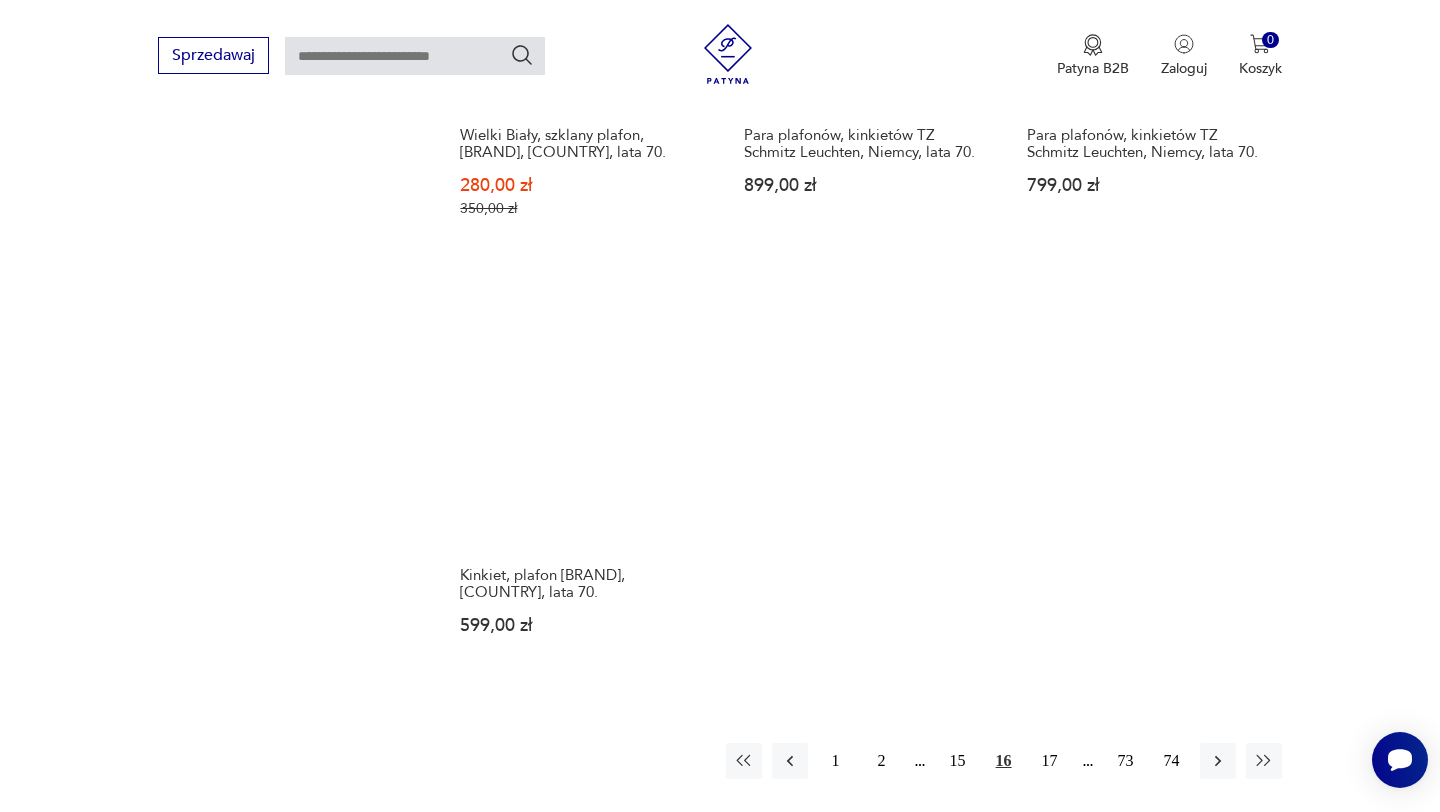 scroll, scrollTop: 2756, scrollLeft: 0, axis: vertical 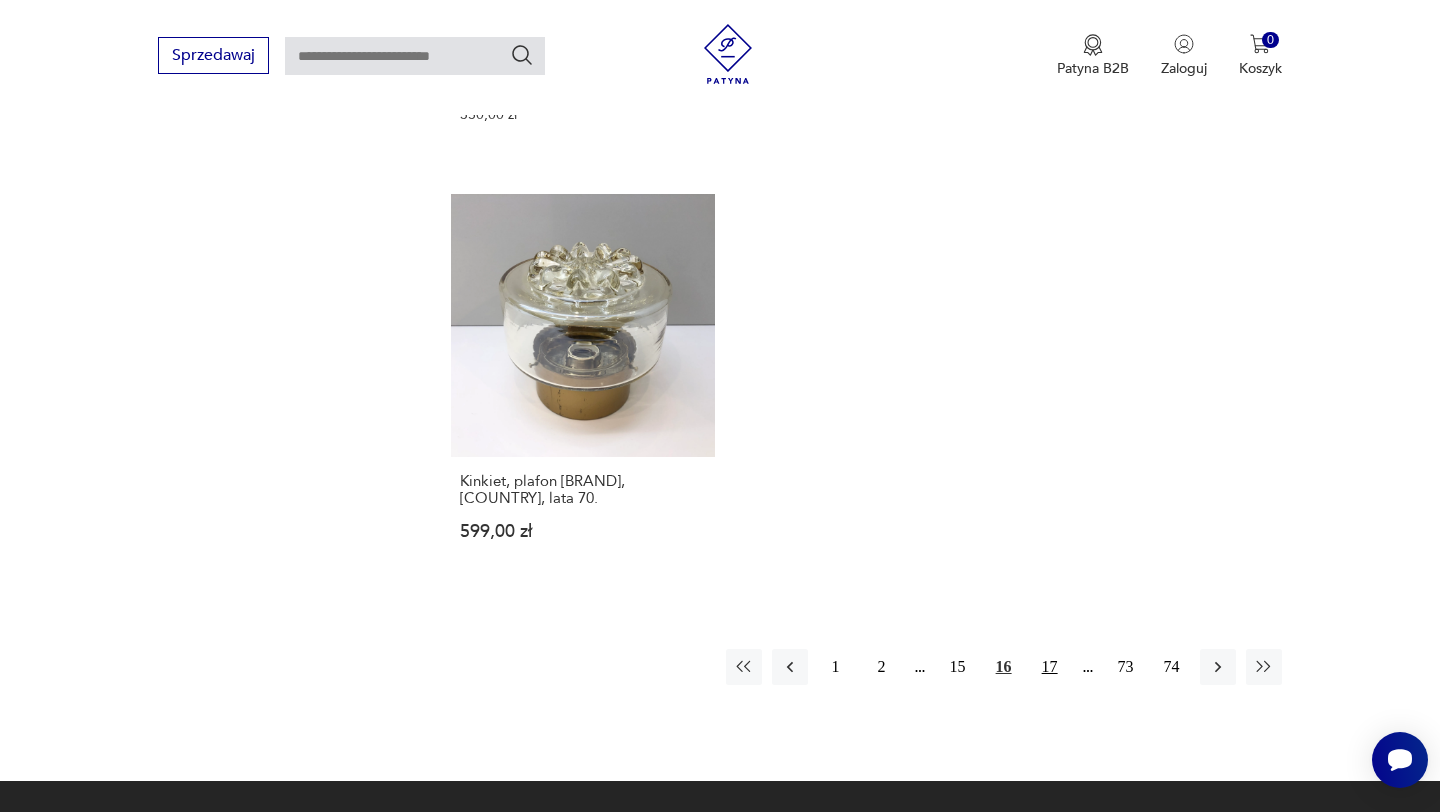 click on "17" at bounding box center (1050, 667) 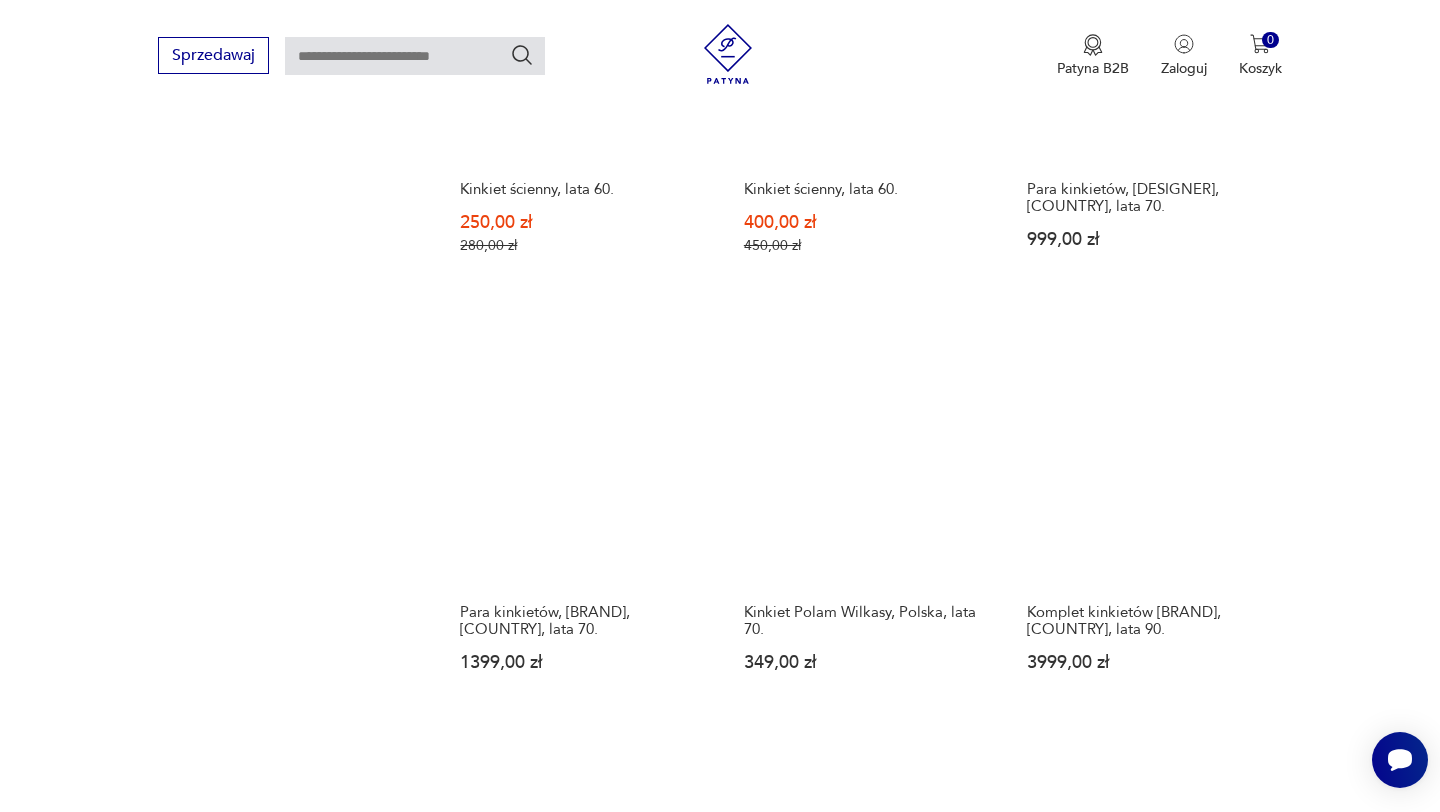 scroll, scrollTop: 2631, scrollLeft: 0, axis: vertical 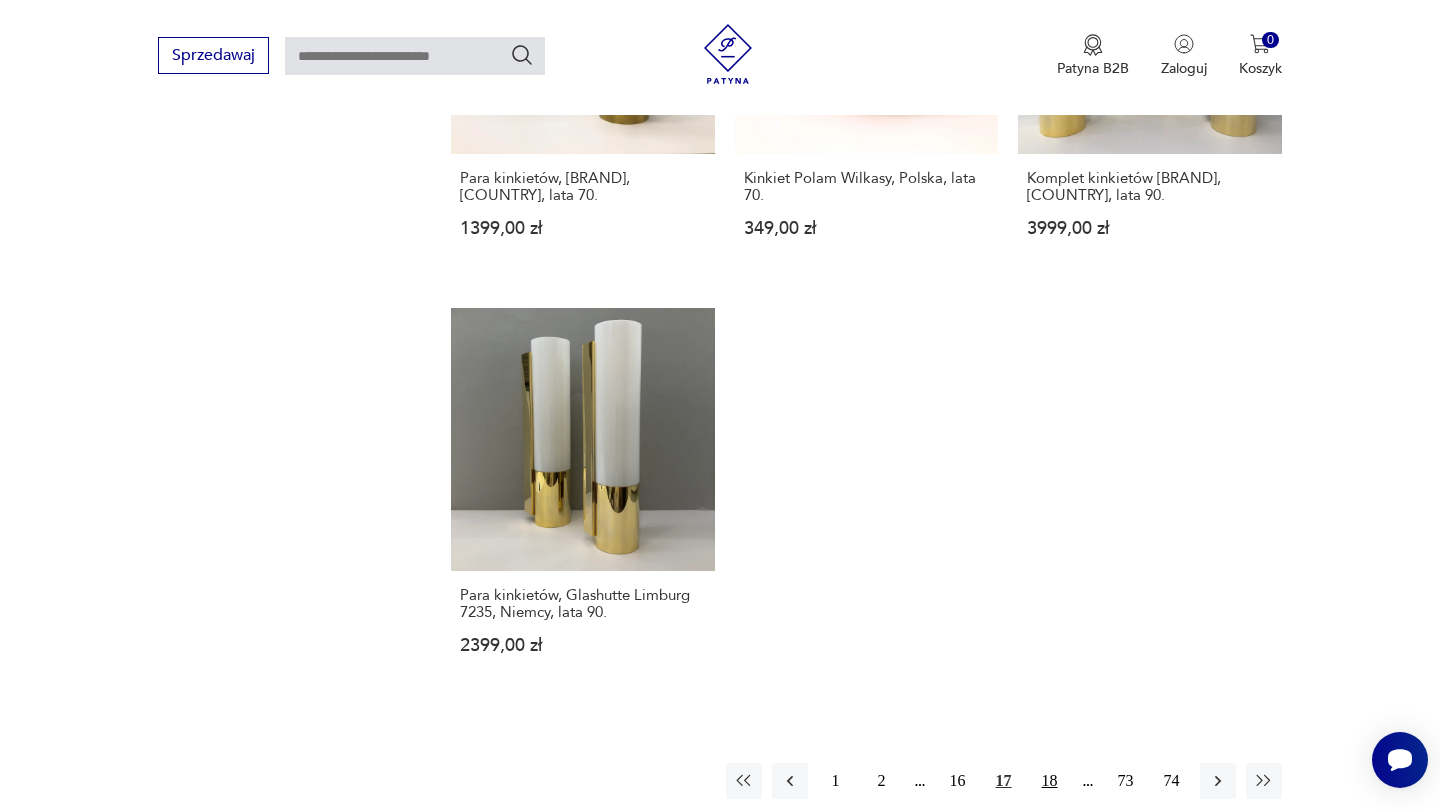 click on "18" at bounding box center [1050, 781] 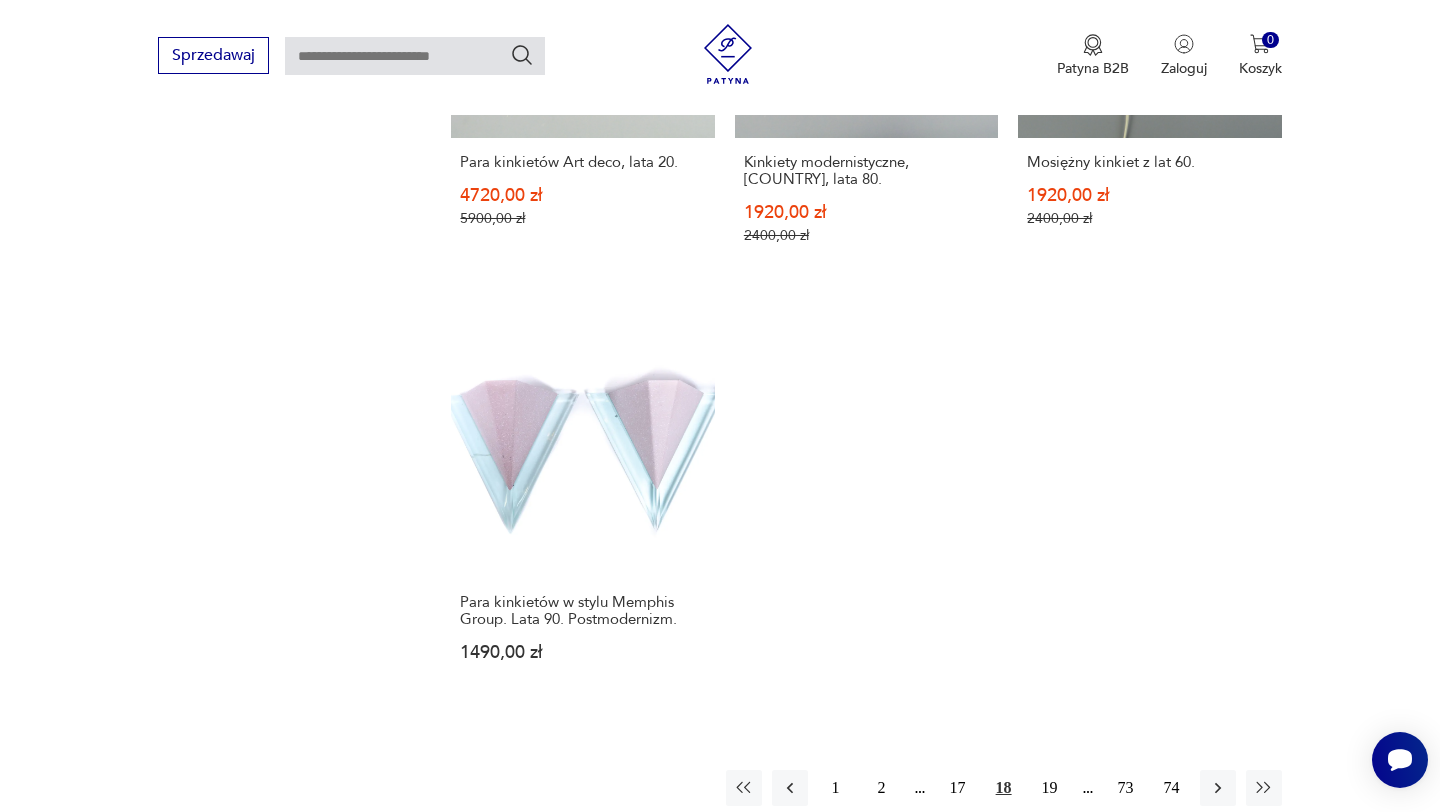 scroll, scrollTop: 2855, scrollLeft: 0, axis: vertical 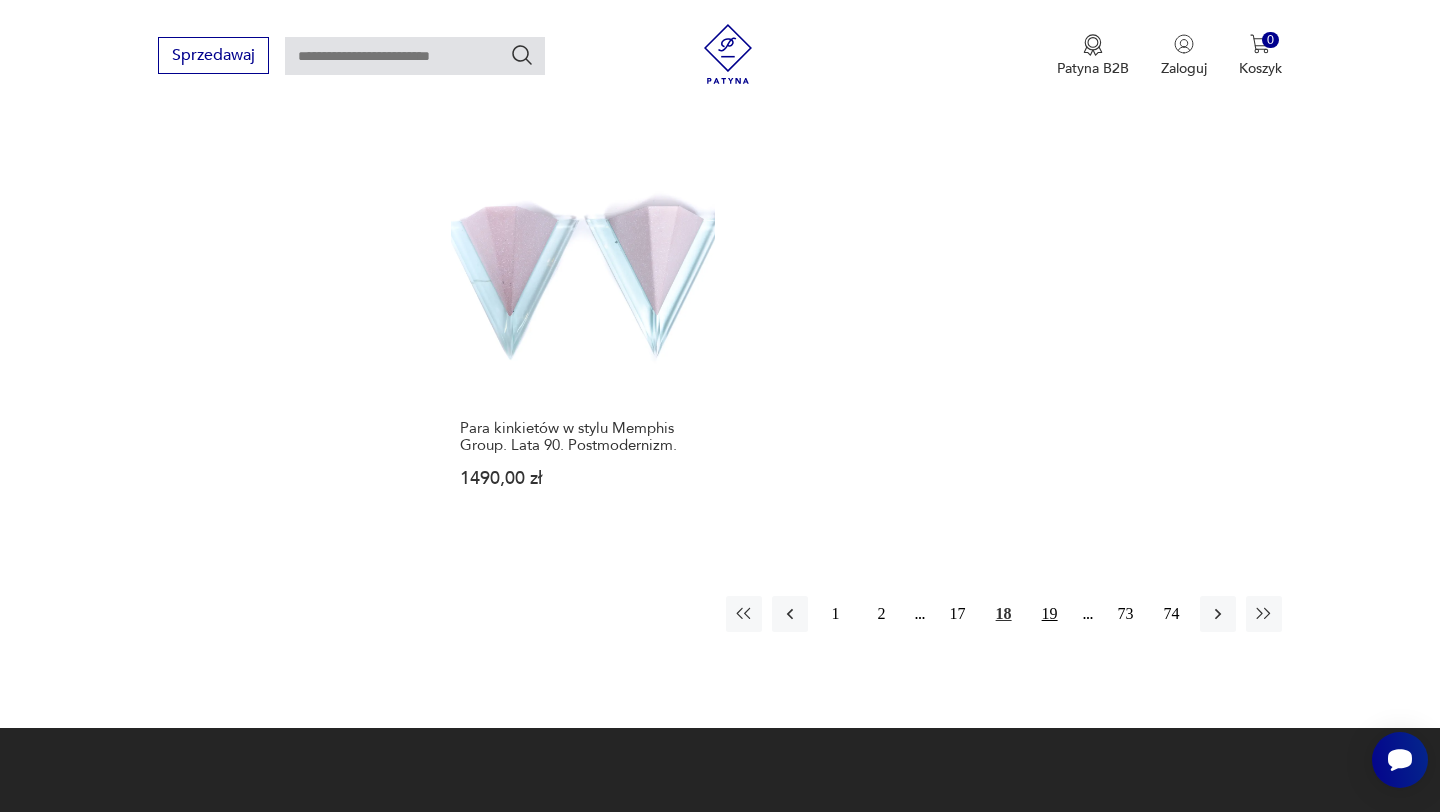 click on "19" at bounding box center [1050, 614] 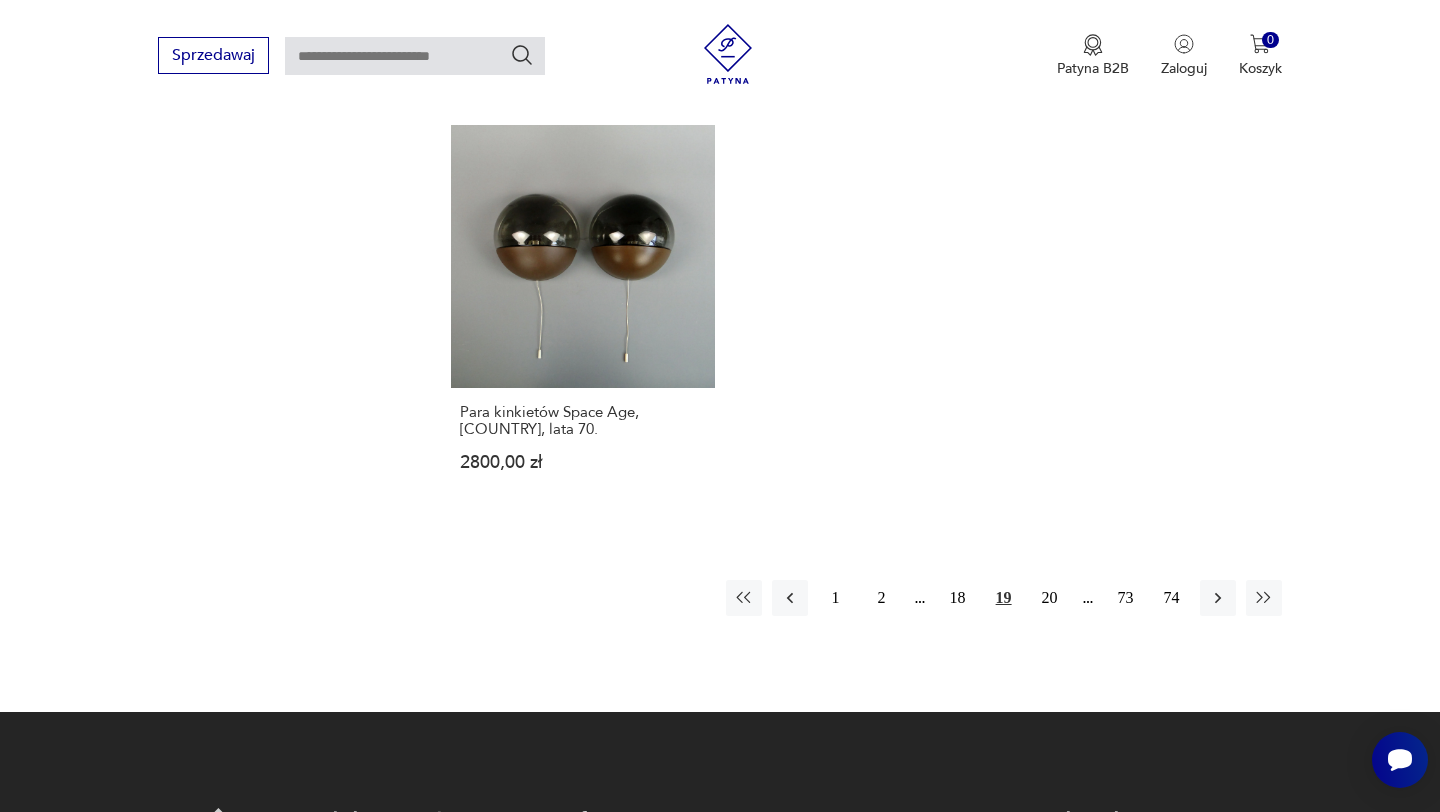 scroll, scrollTop: 2929, scrollLeft: 0, axis: vertical 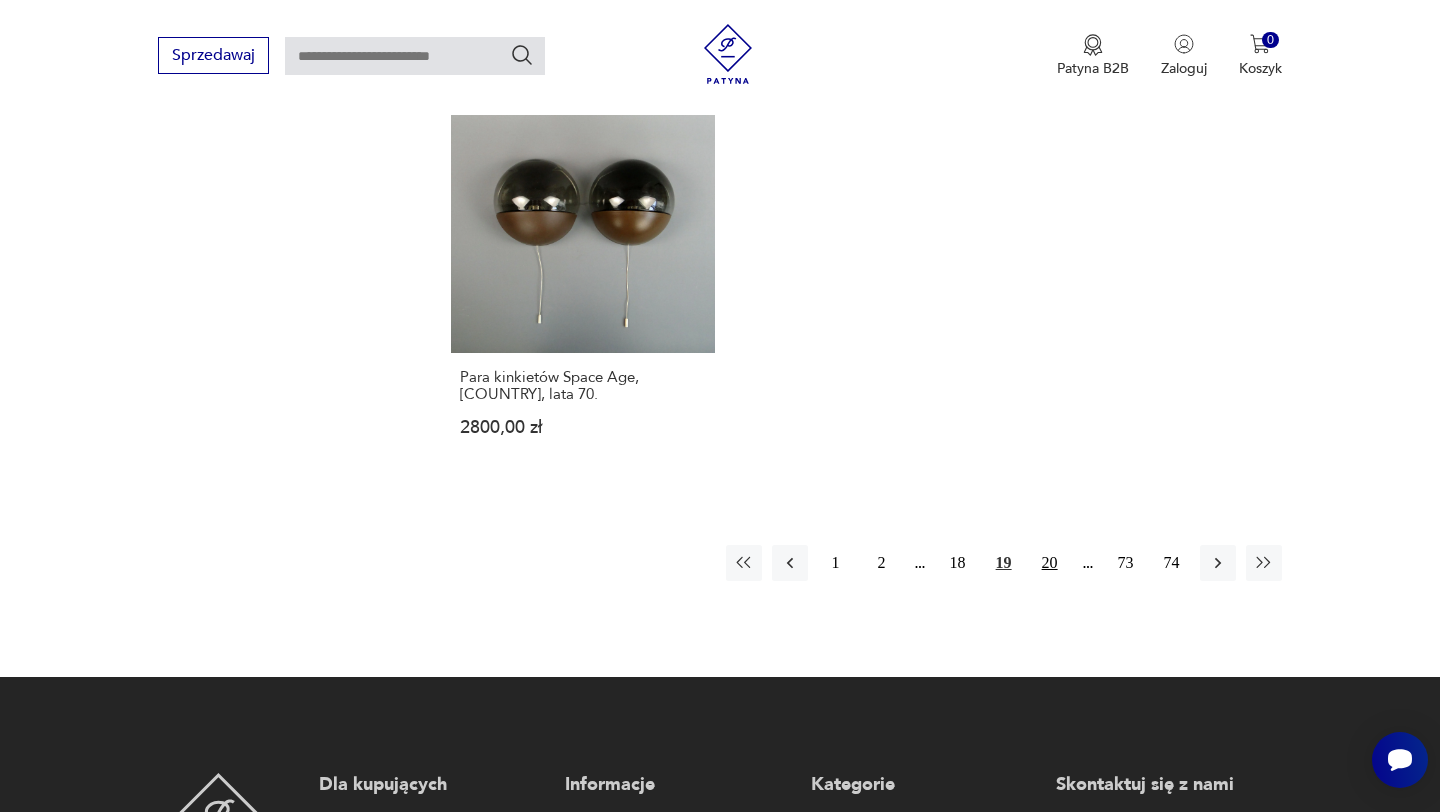 click on "20" at bounding box center (1050, 563) 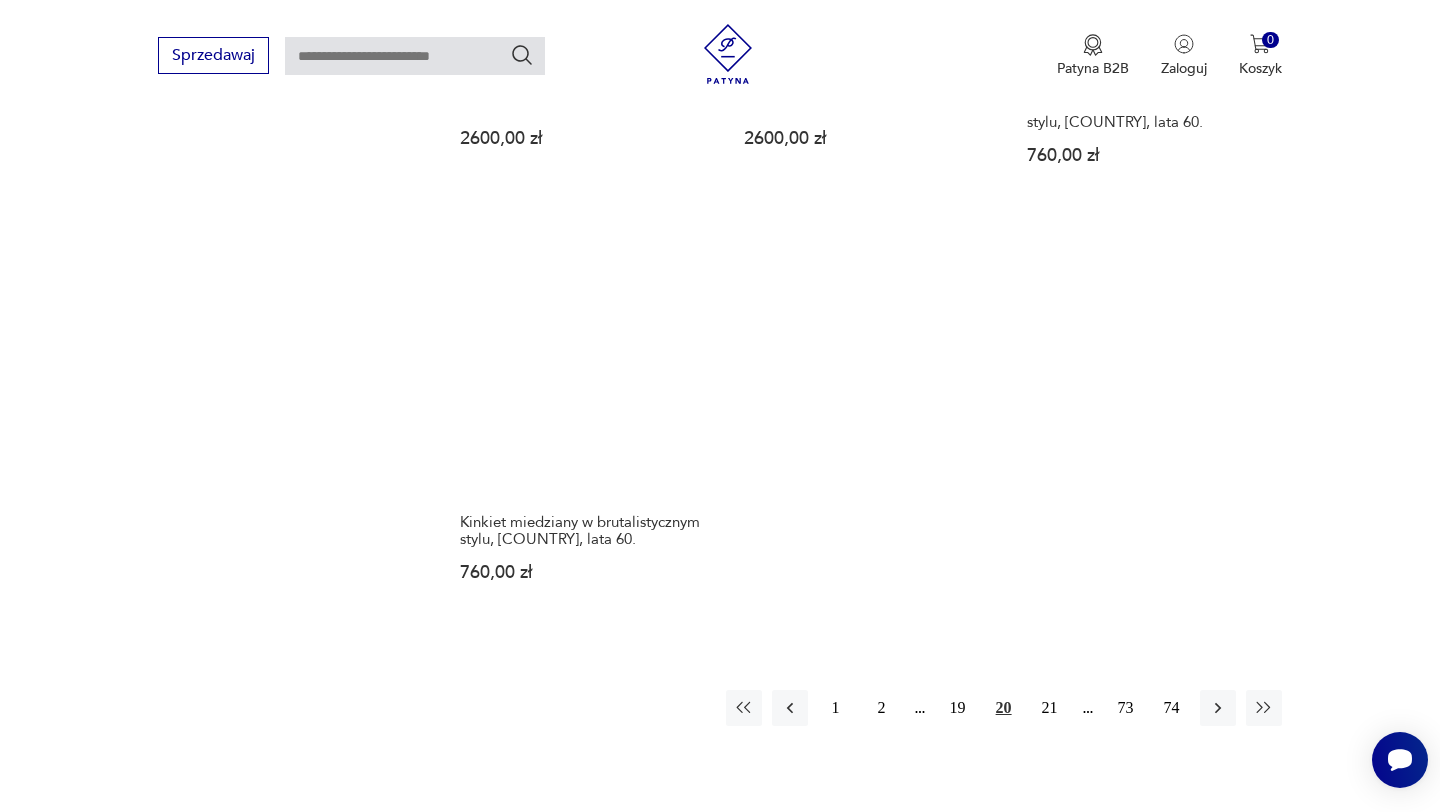 scroll, scrollTop: 2686, scrollLeft: 0, axis: vertical 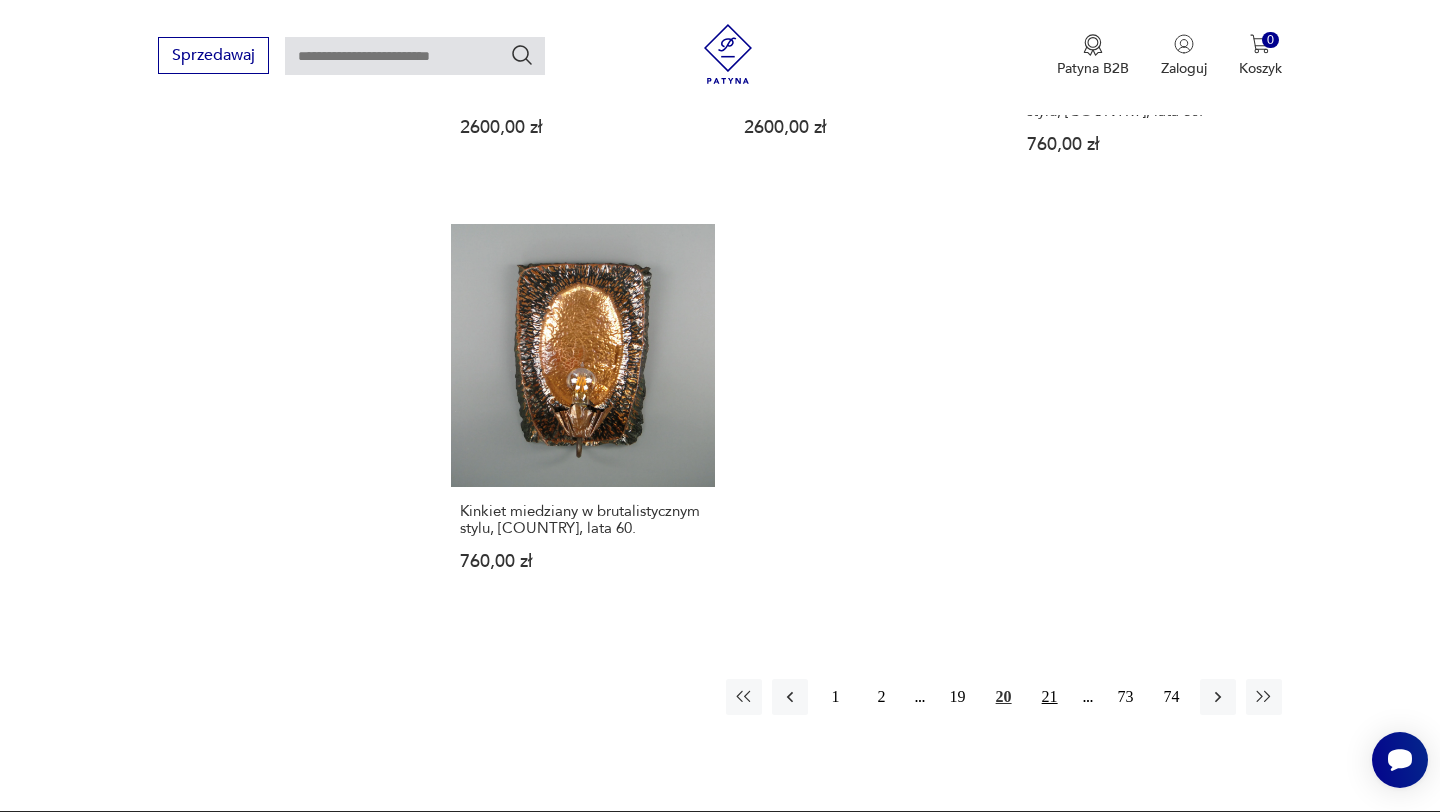 click on "21" at bounding box center (1050, 697) 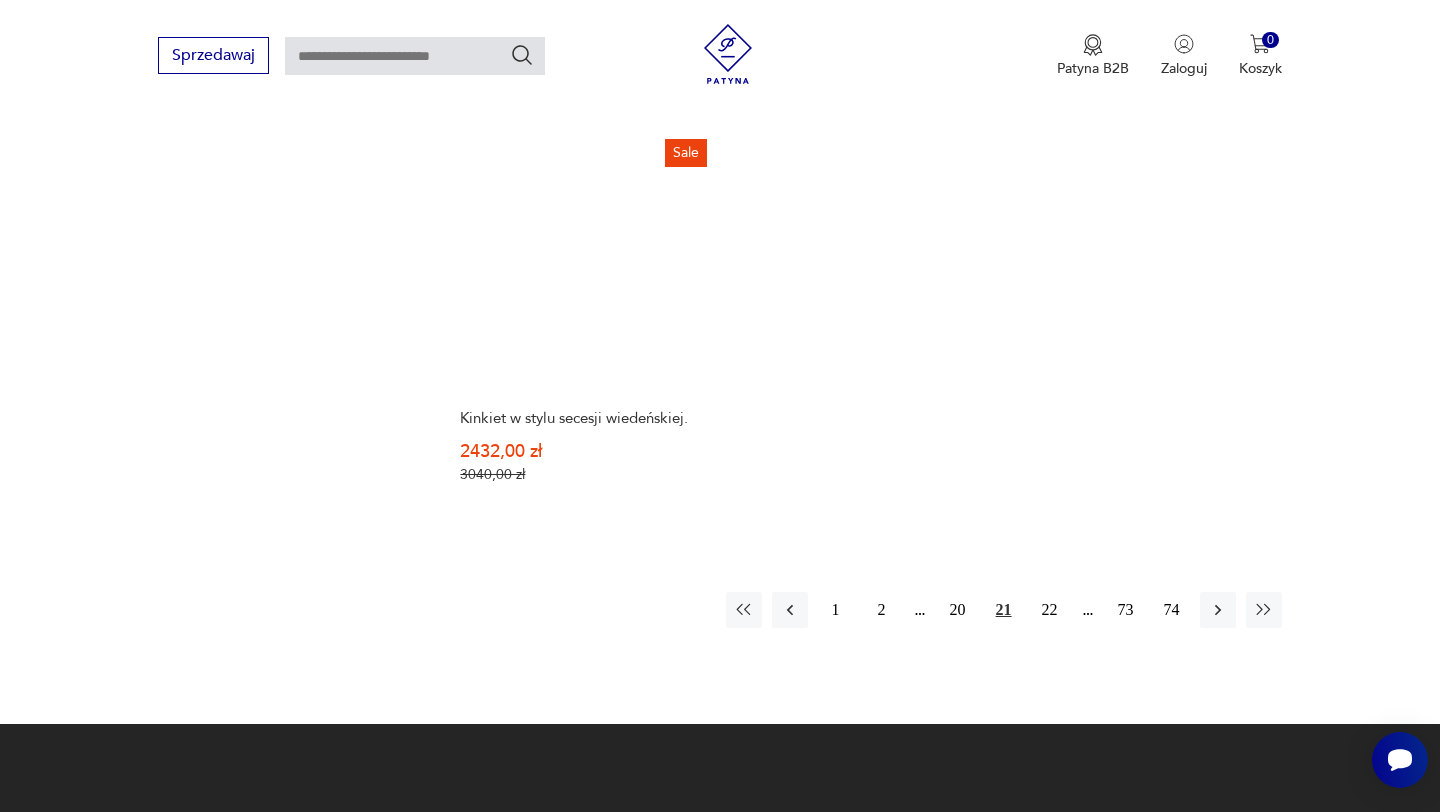 scroll, scrollTop: 2854, scrollLeft: 0, axis: vertical 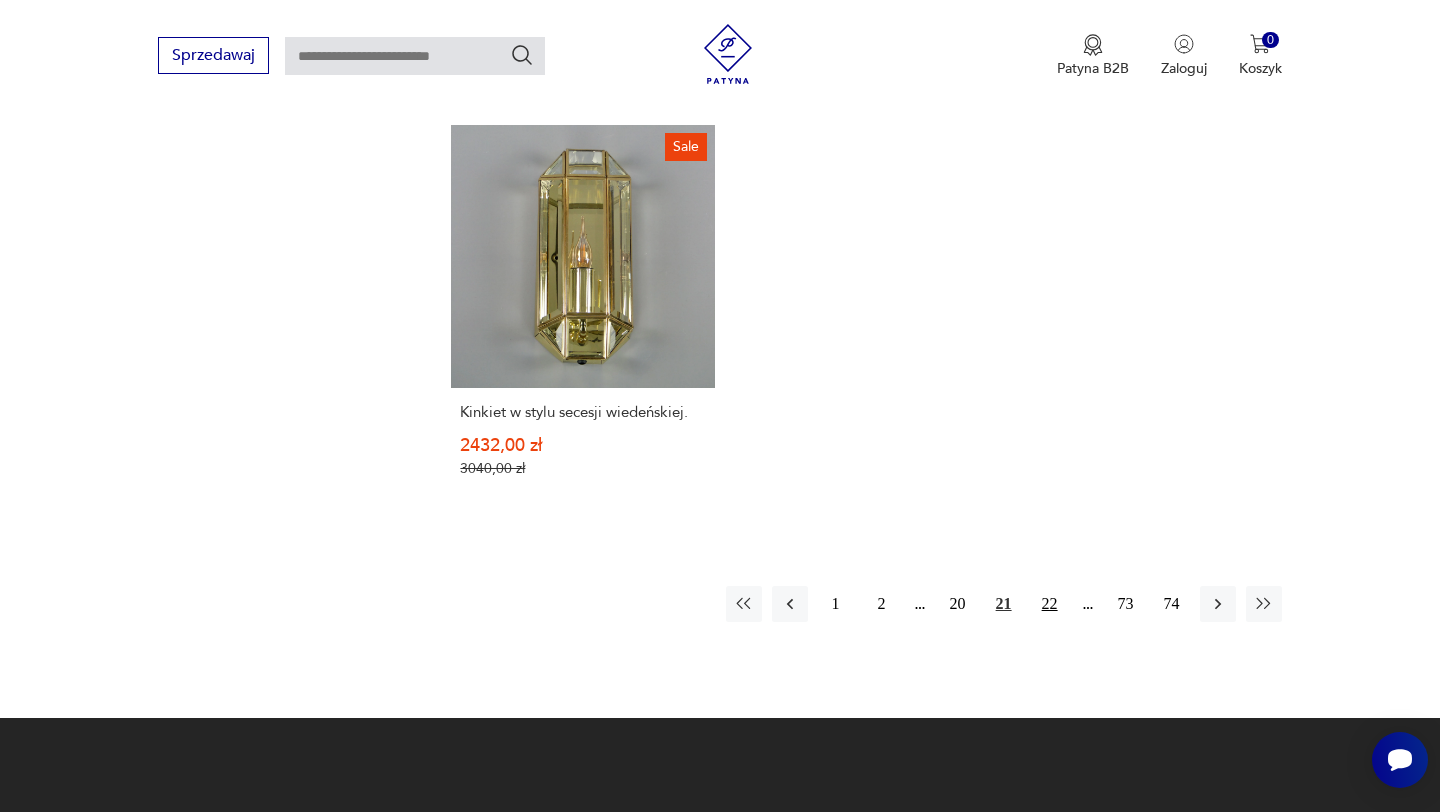 click on "22" at bounding box center (1050, 604) 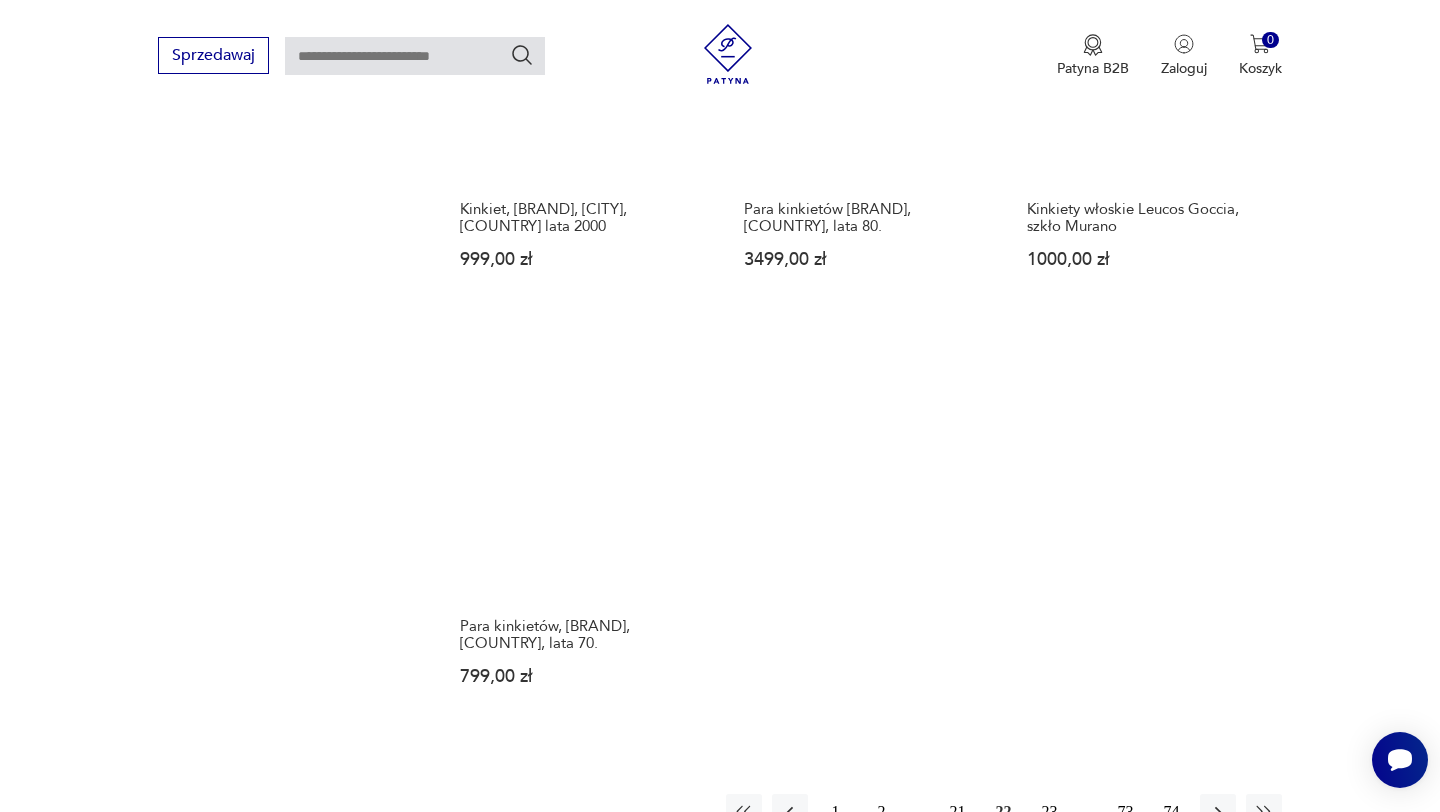 scroll, scrollTop: 2721, scrollLeft: 0, axis: vertical 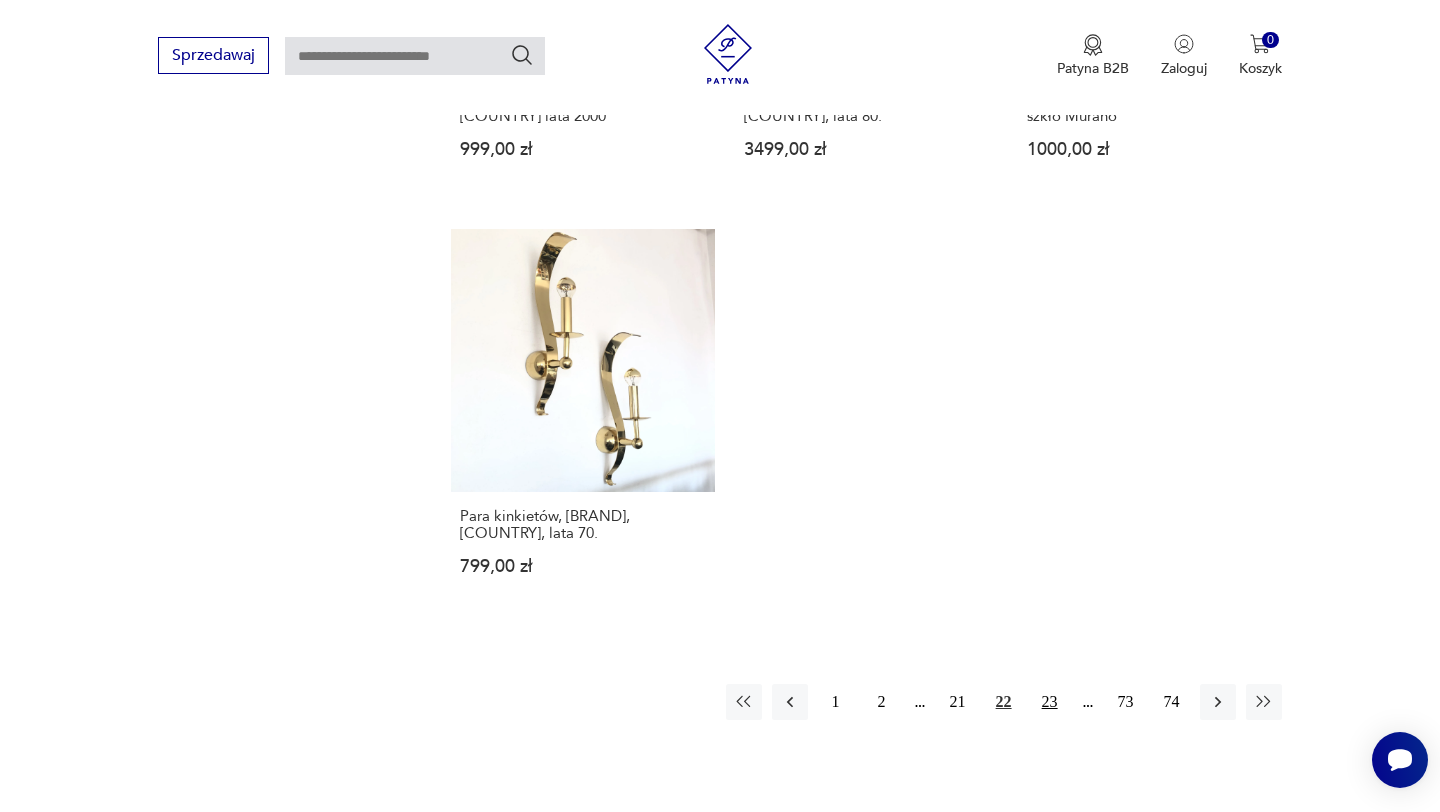 click on "23" at bounding box center (1050, 702) 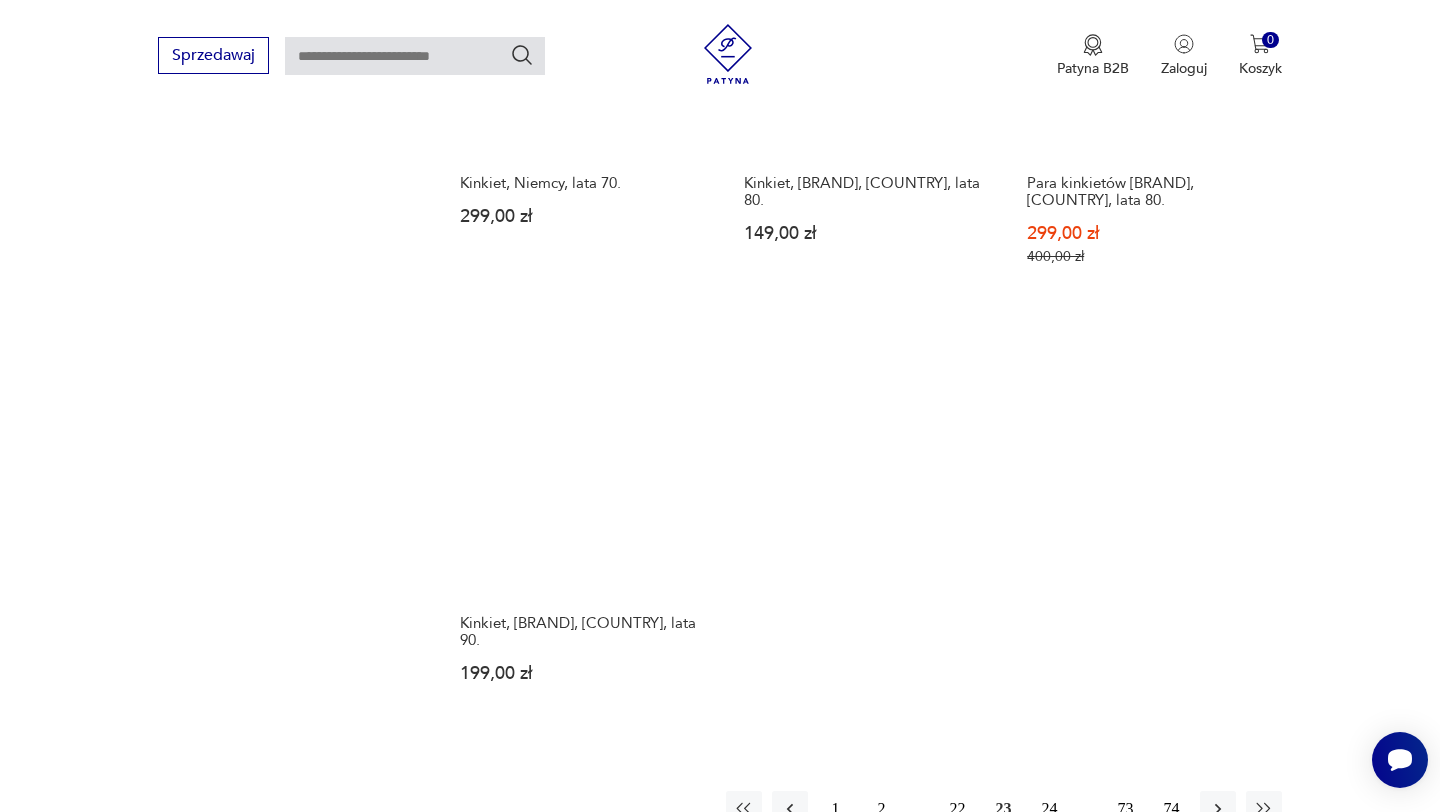 scroll, scrollTop: 2686, scrollLeft: 0, axis: vertical 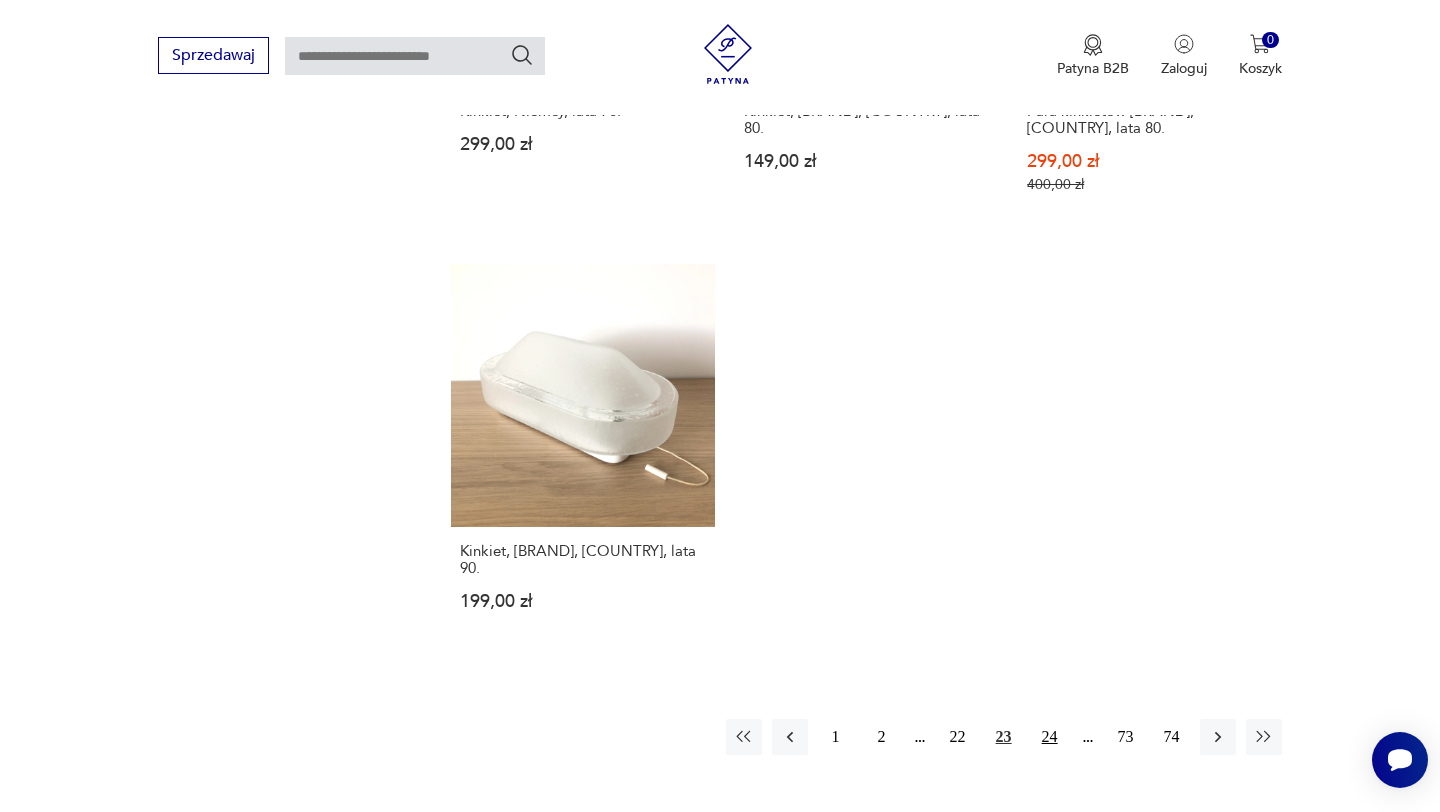 click on "24" at bounding box center (1050, 737) 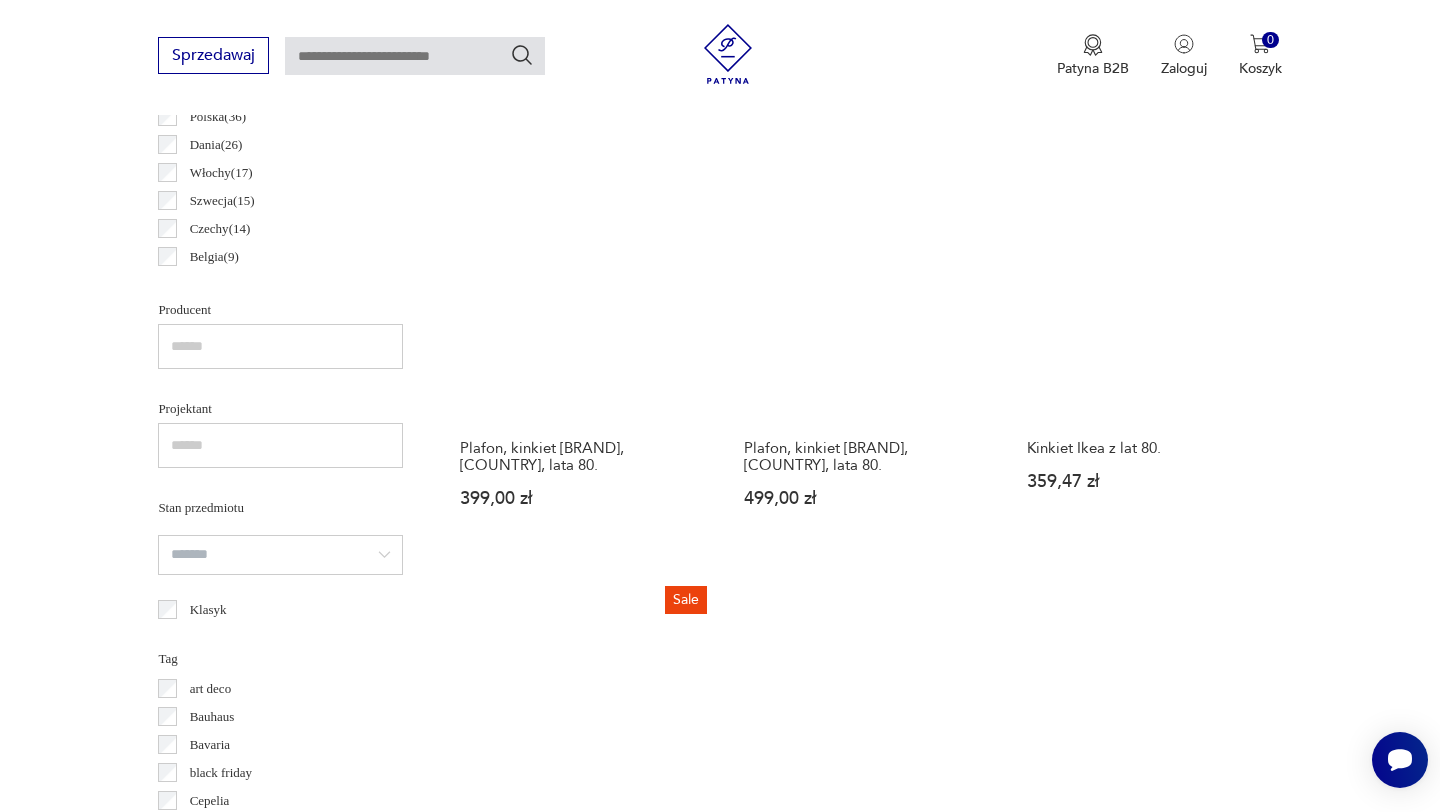 scroll, scrollTop: 1095, scrollLeft: 0, axis: vertical 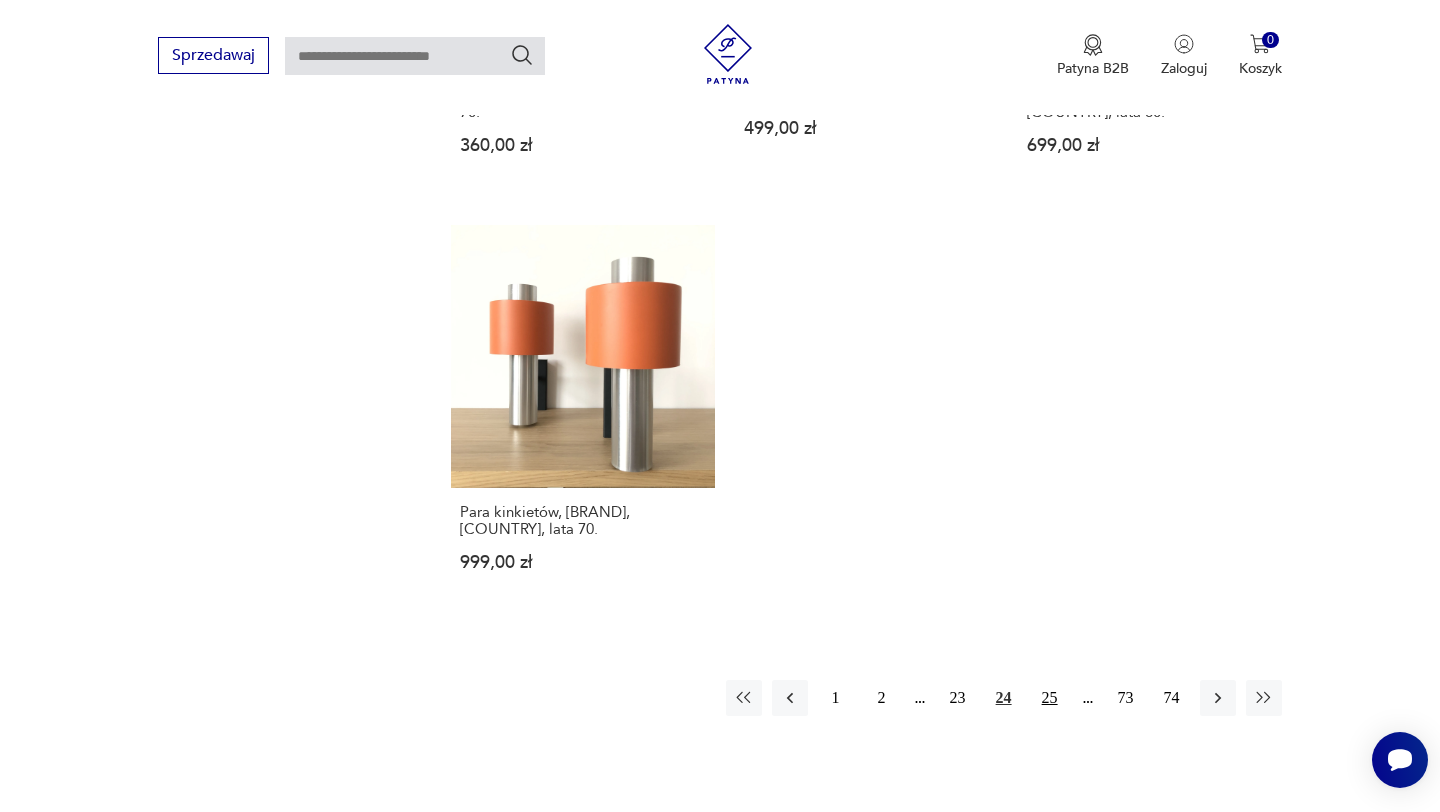 click on "25" at bounding box center [1050, 698] 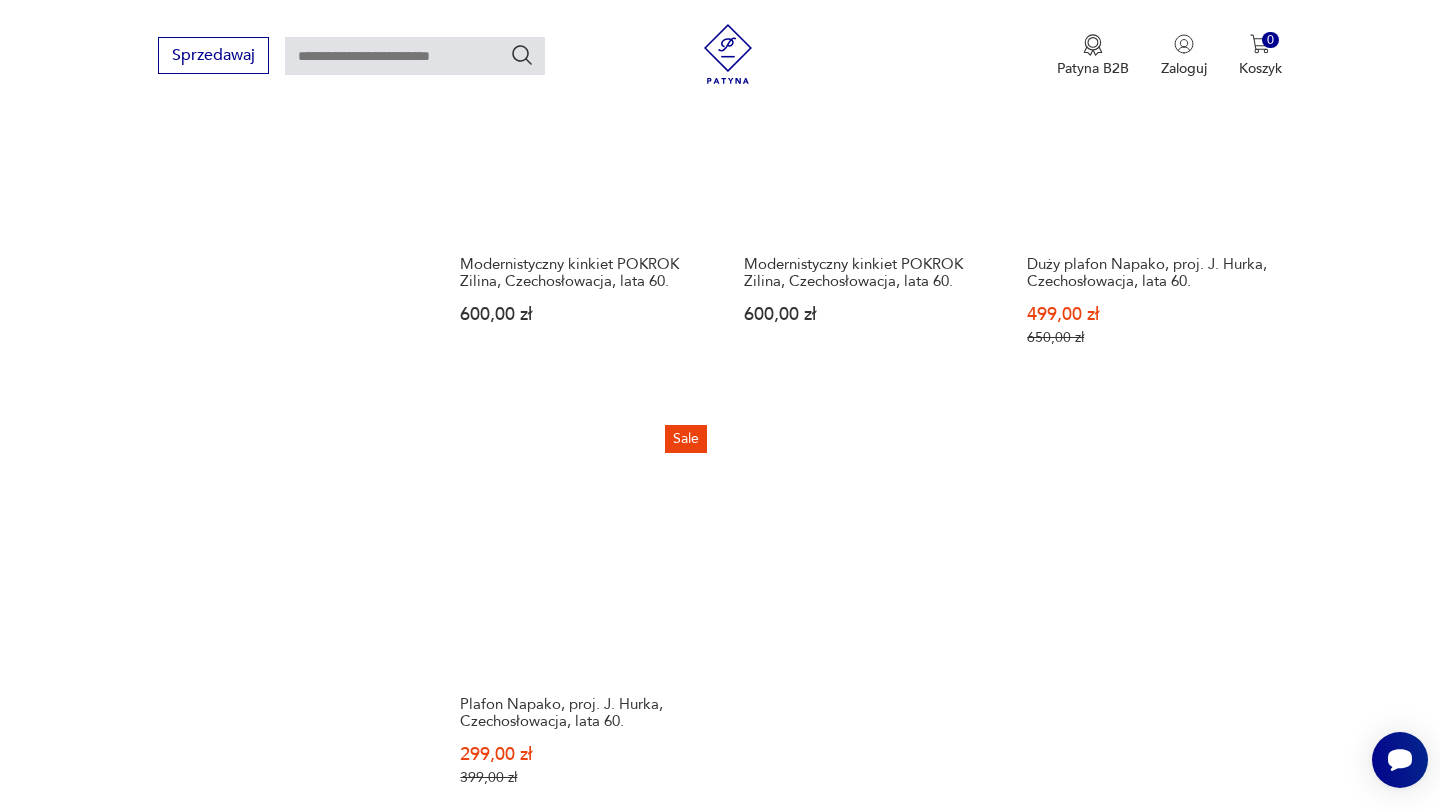 scroll, scrollTop: 2776, scrollLeft: 0, axis: vertical 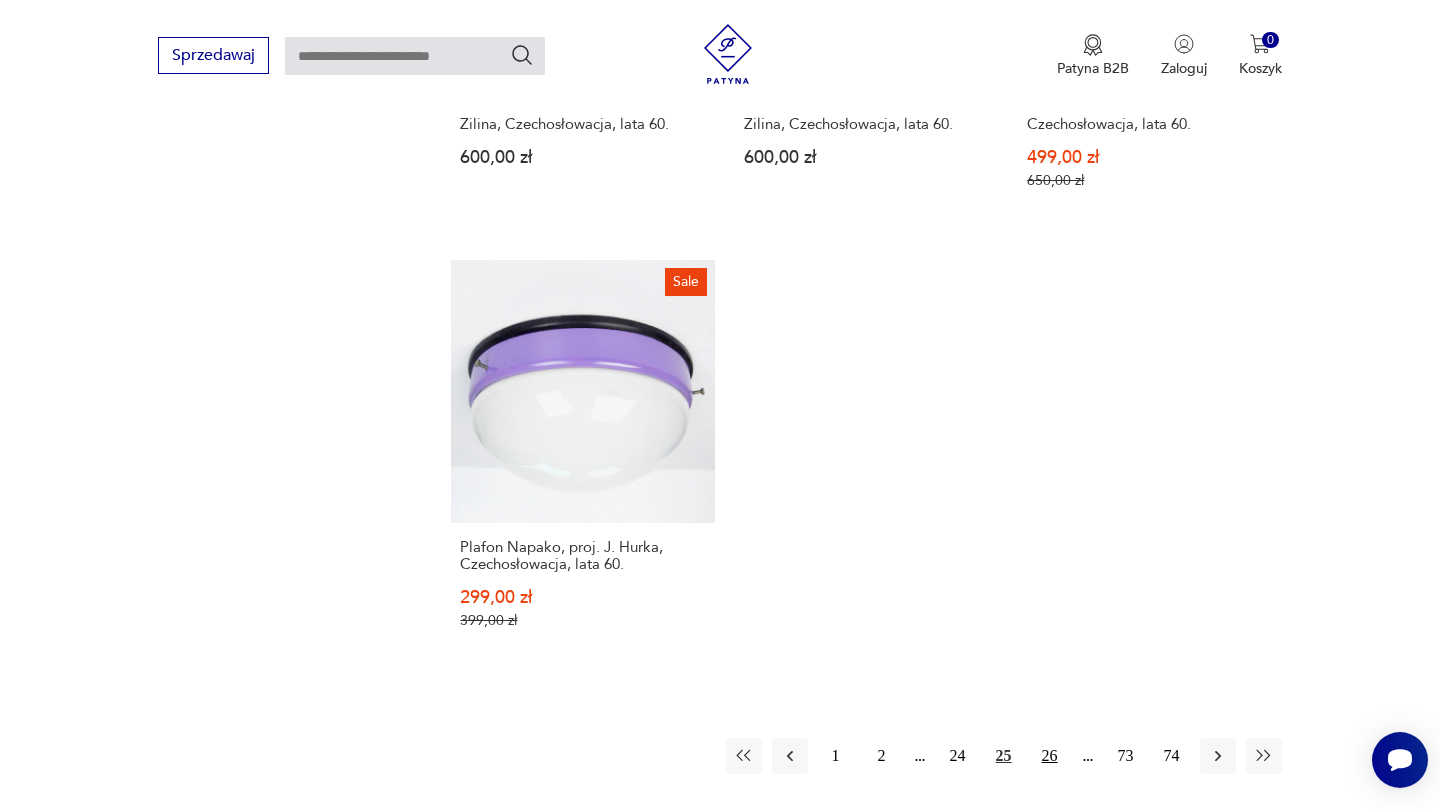 click on "26" at bounding box center (1050, 756) 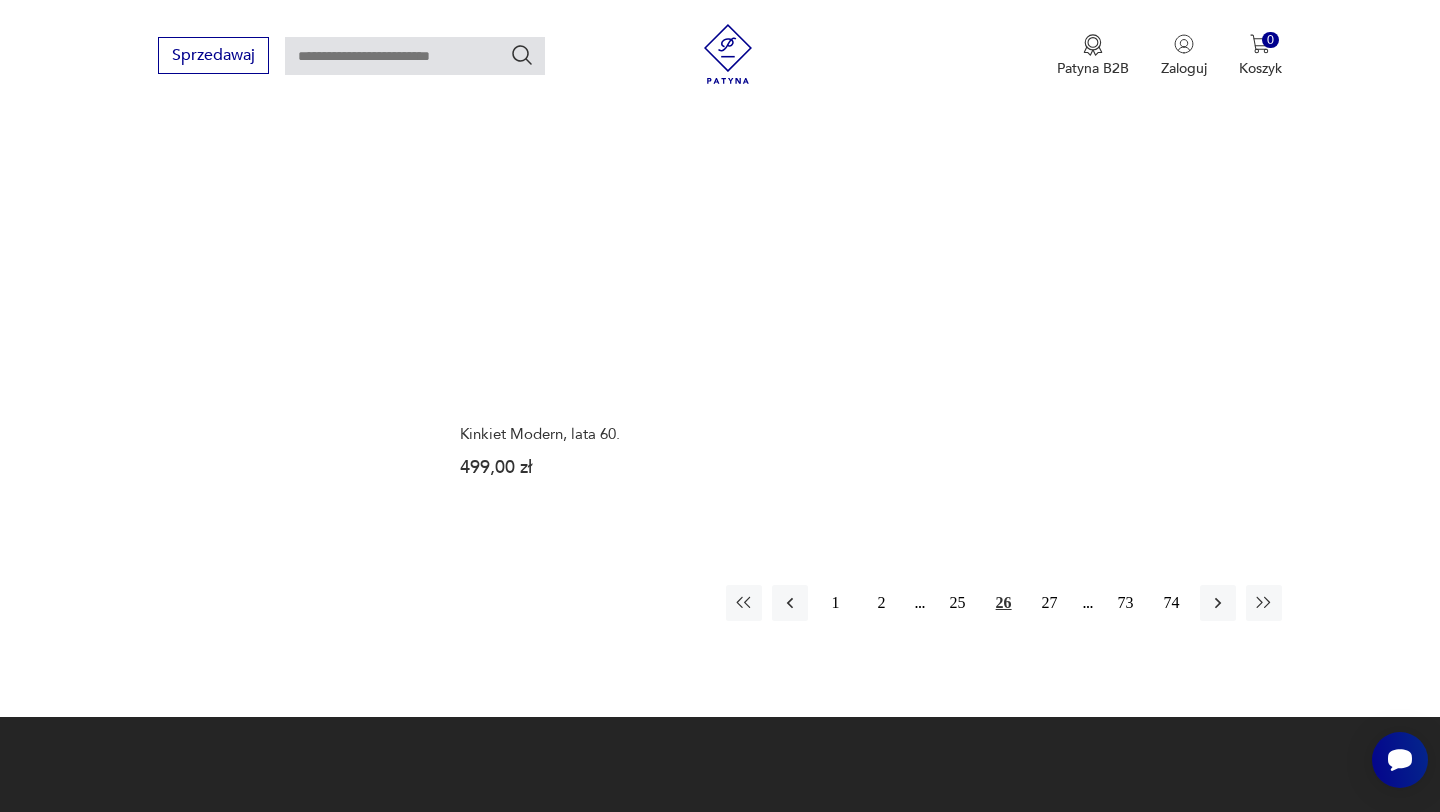 scroll, scrollTop: 2795, scrollLeft: 0, axis: vertical 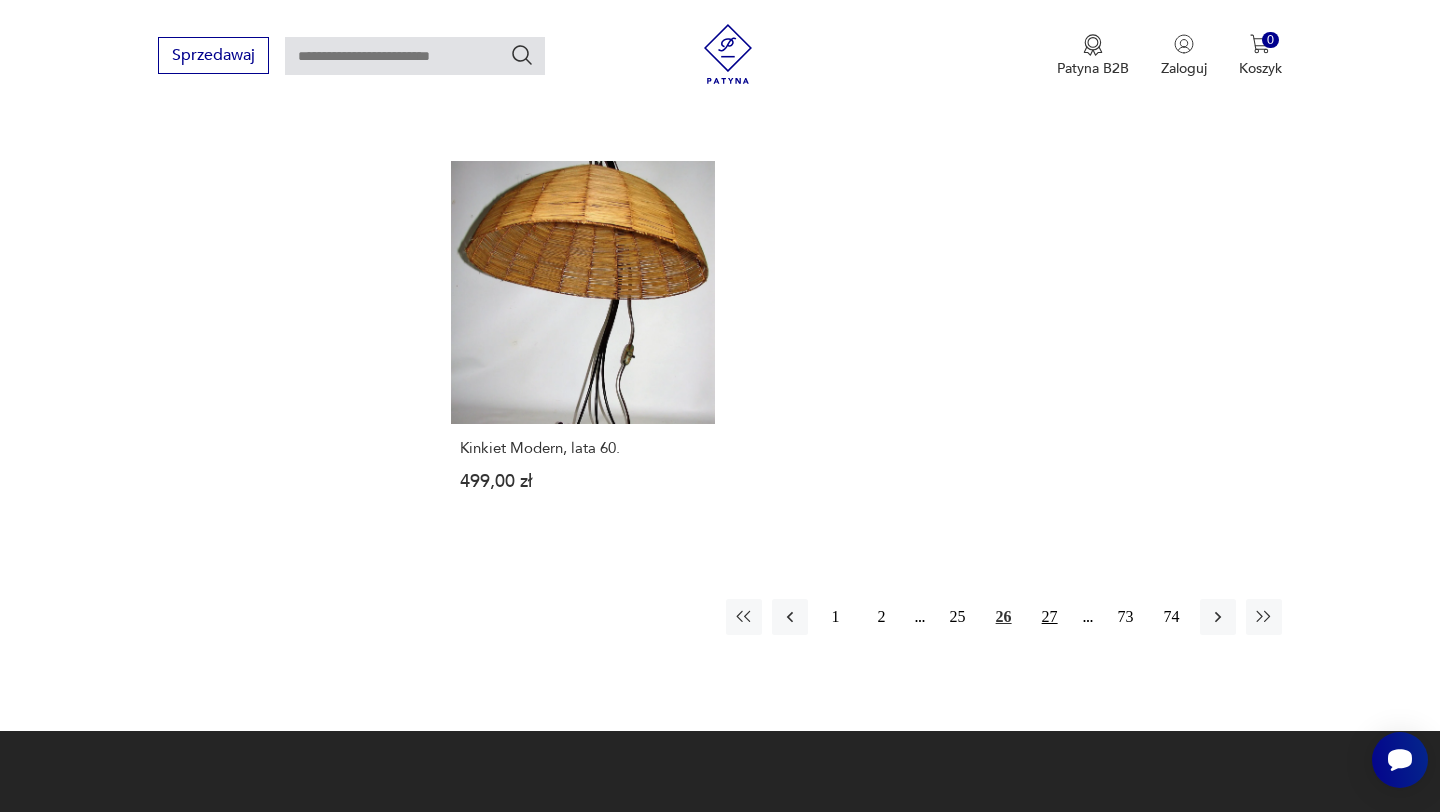 click on "27" at bounding box center (1050, 617) 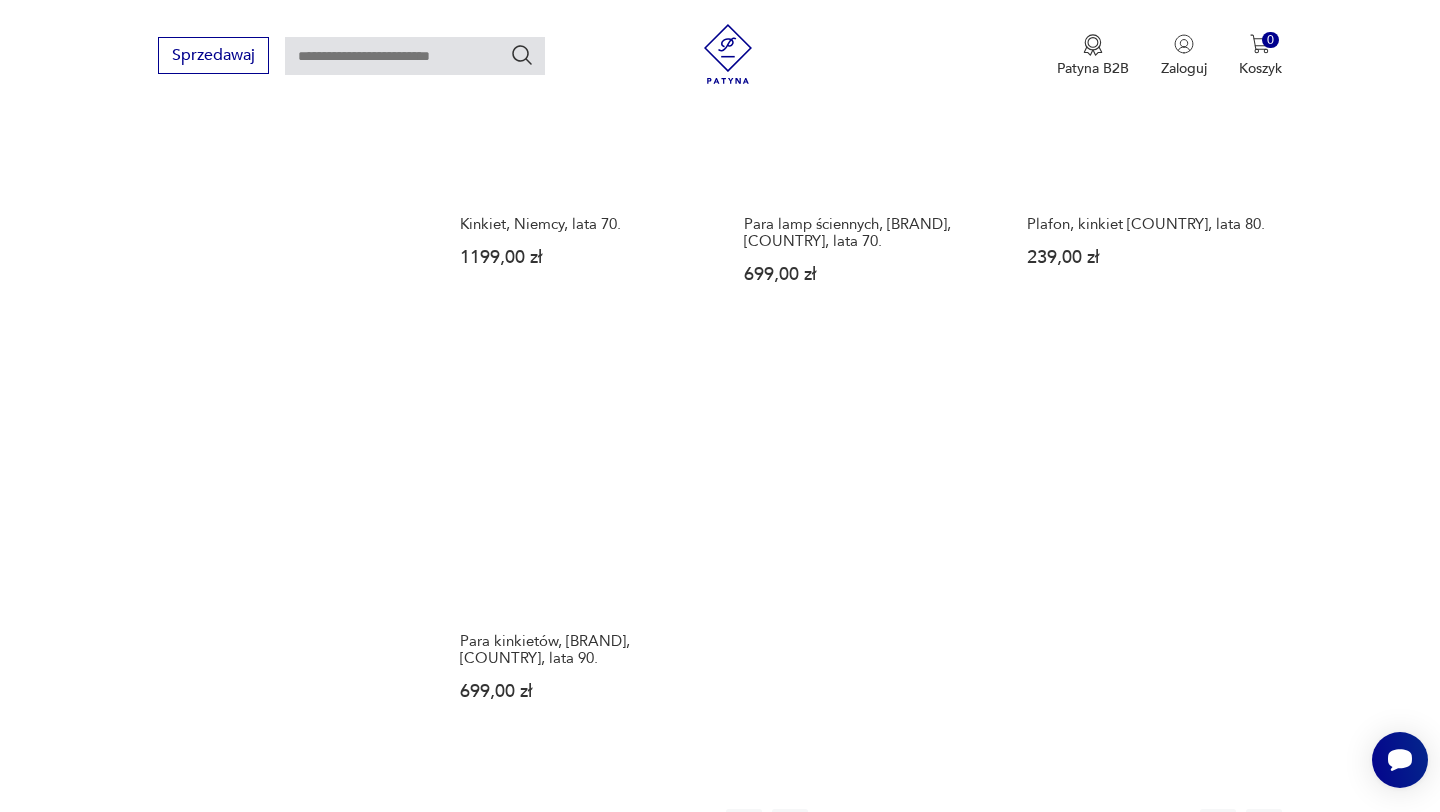 scroll, scrollTop: 2673, scrollLeft: 0, axis: vertical 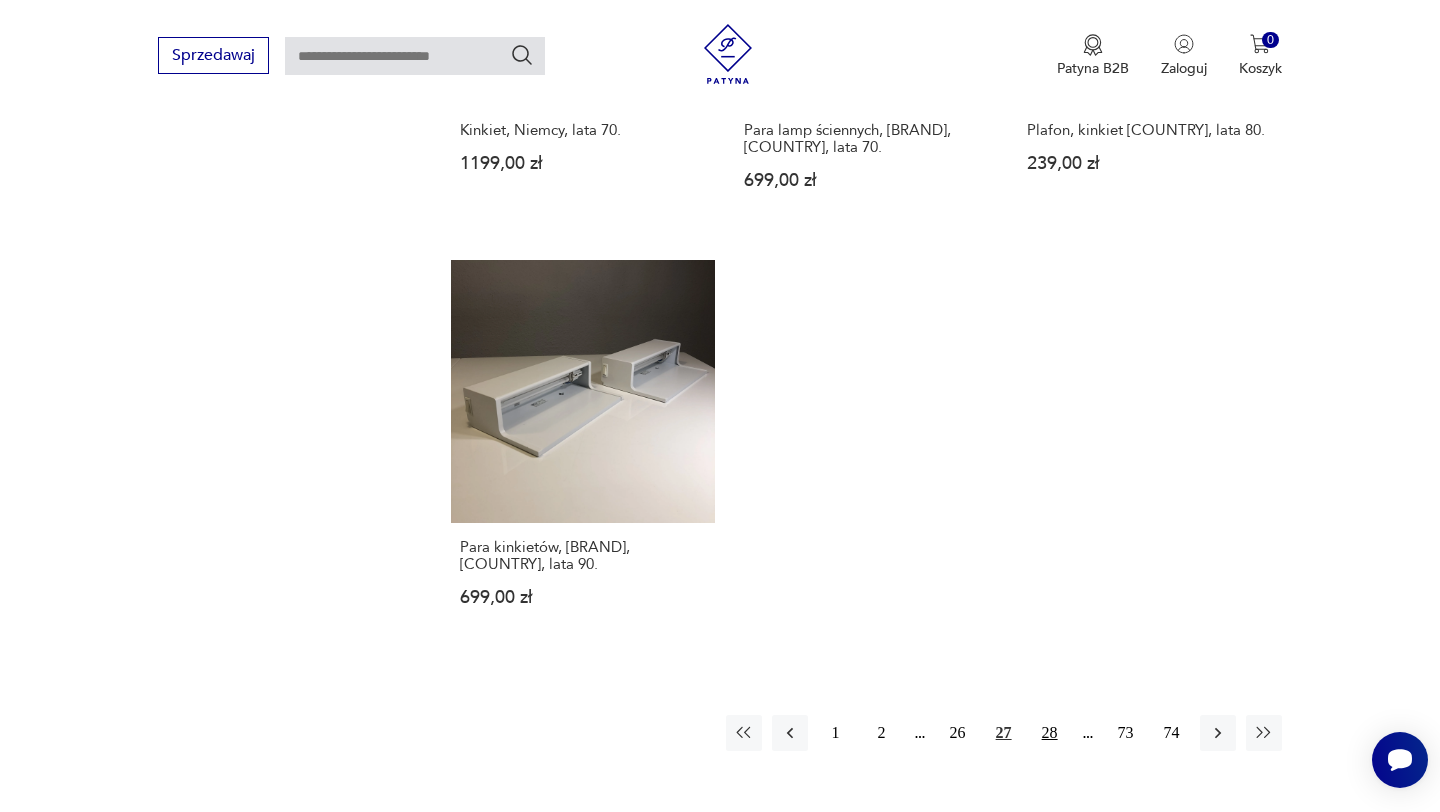 click on "28" at bounding box center (1050, 733) 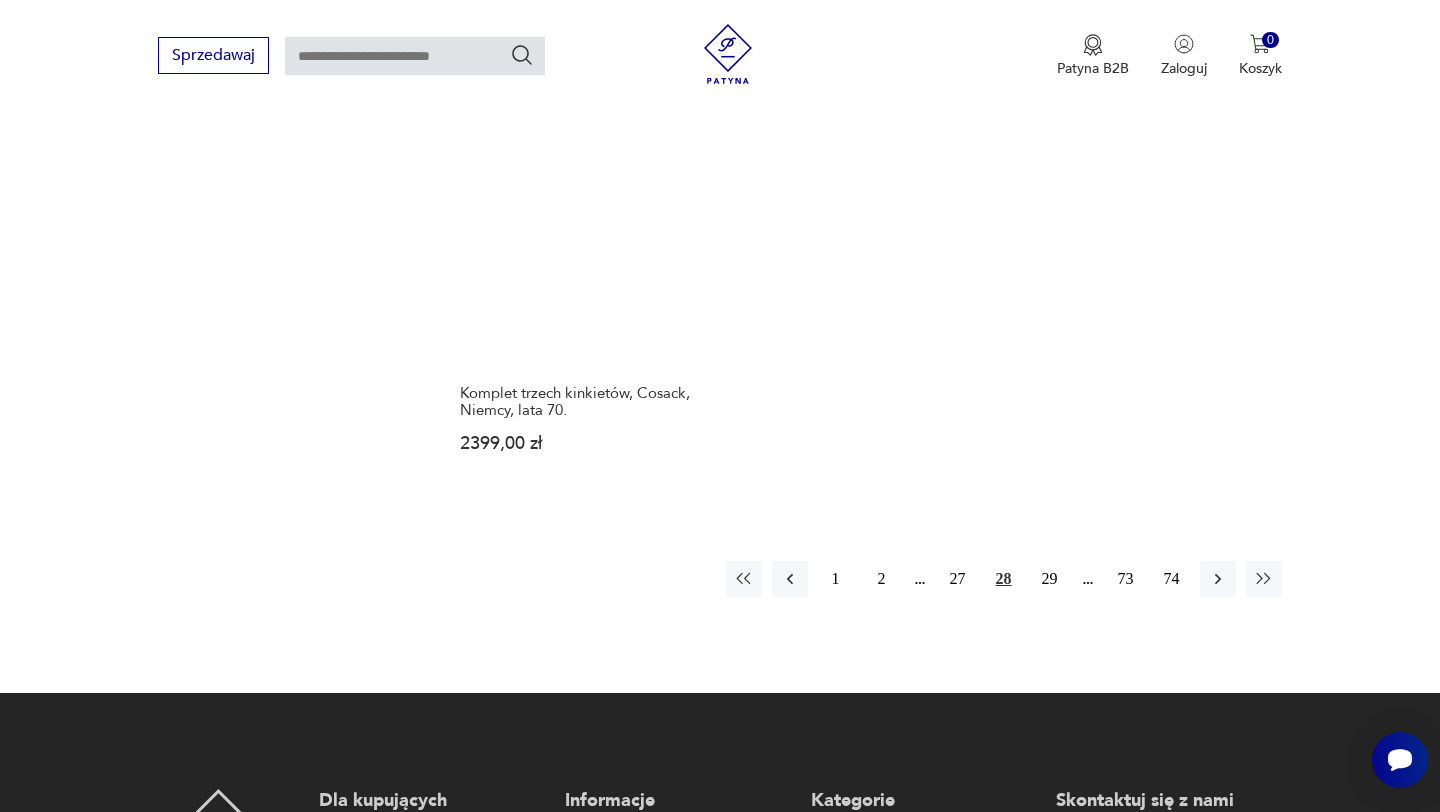 scroll, scrollTop: 2888, scrollLeft: 0, axis: vertical 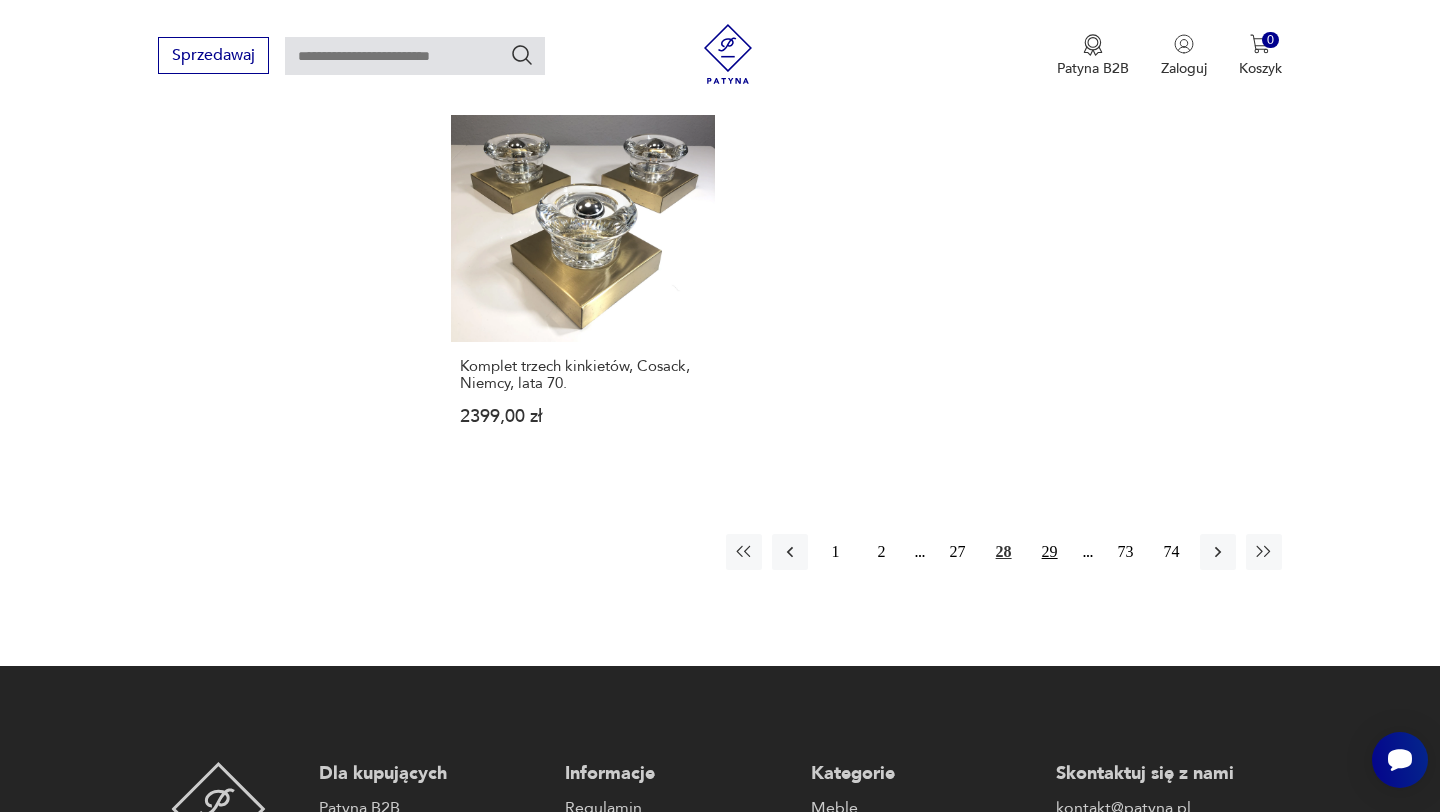 click on "29" at bounding box center [1050, 552] 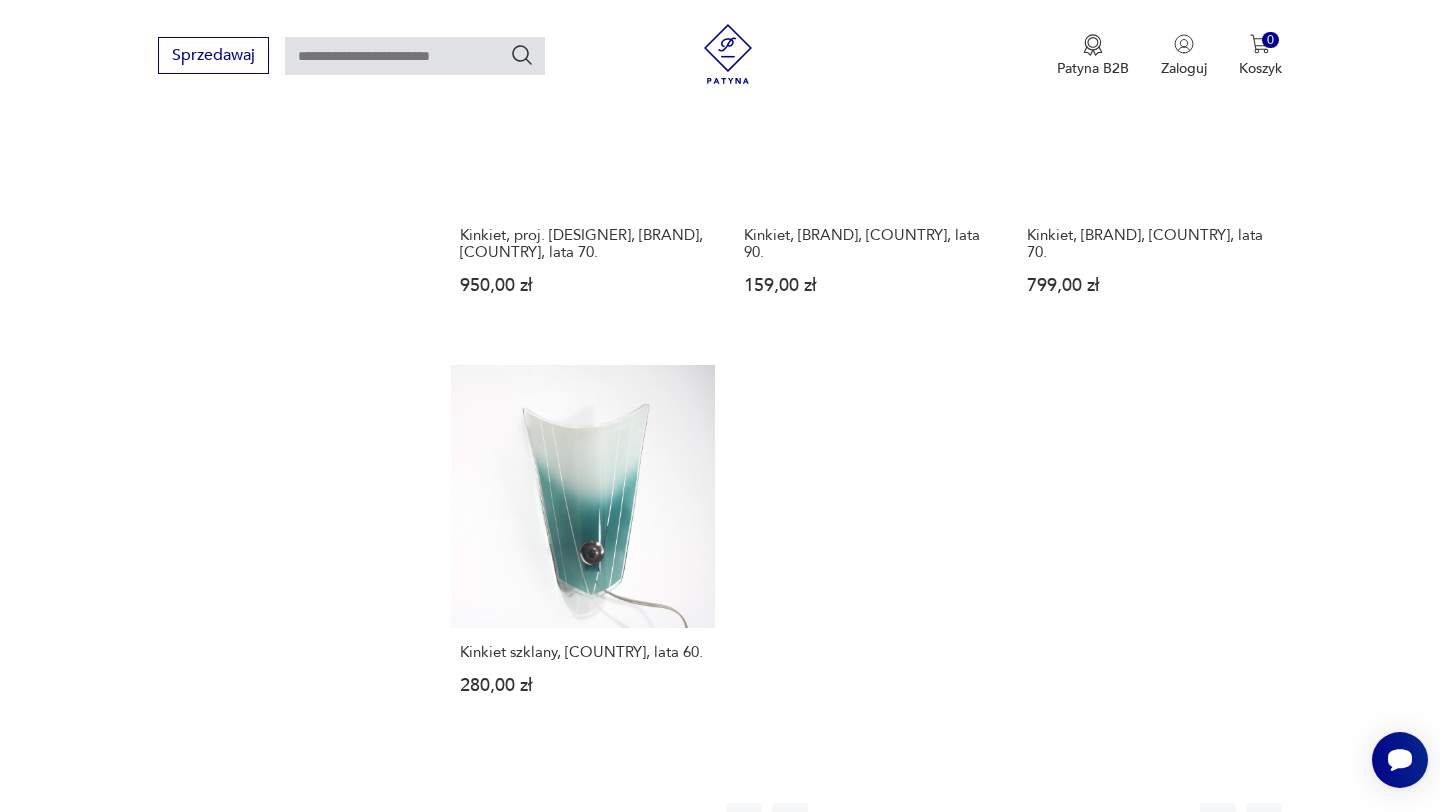 scroll, scrollTop: 2610, scrollLeft: 0, axis: vertical 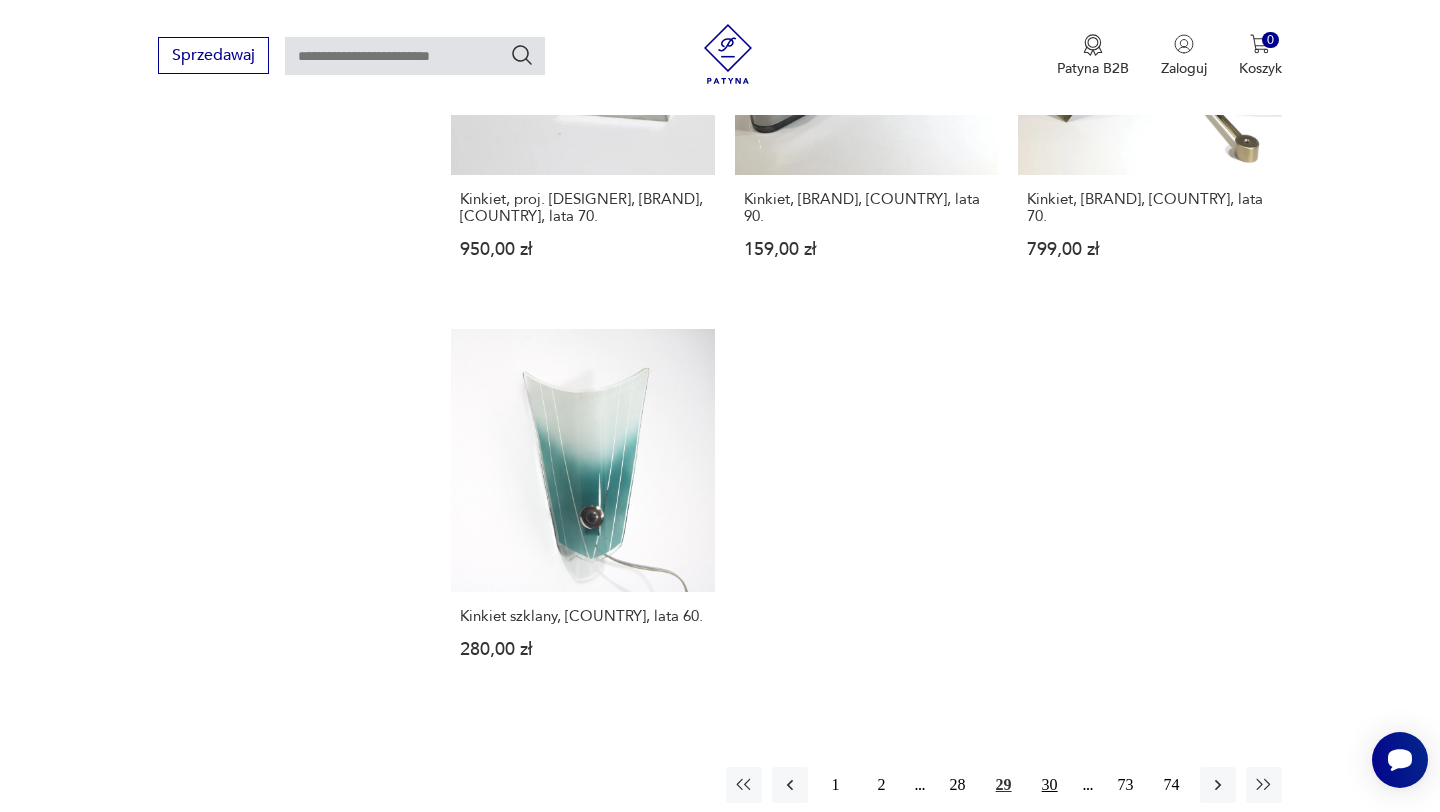 click on "30" at bounding box center [1050, 785] 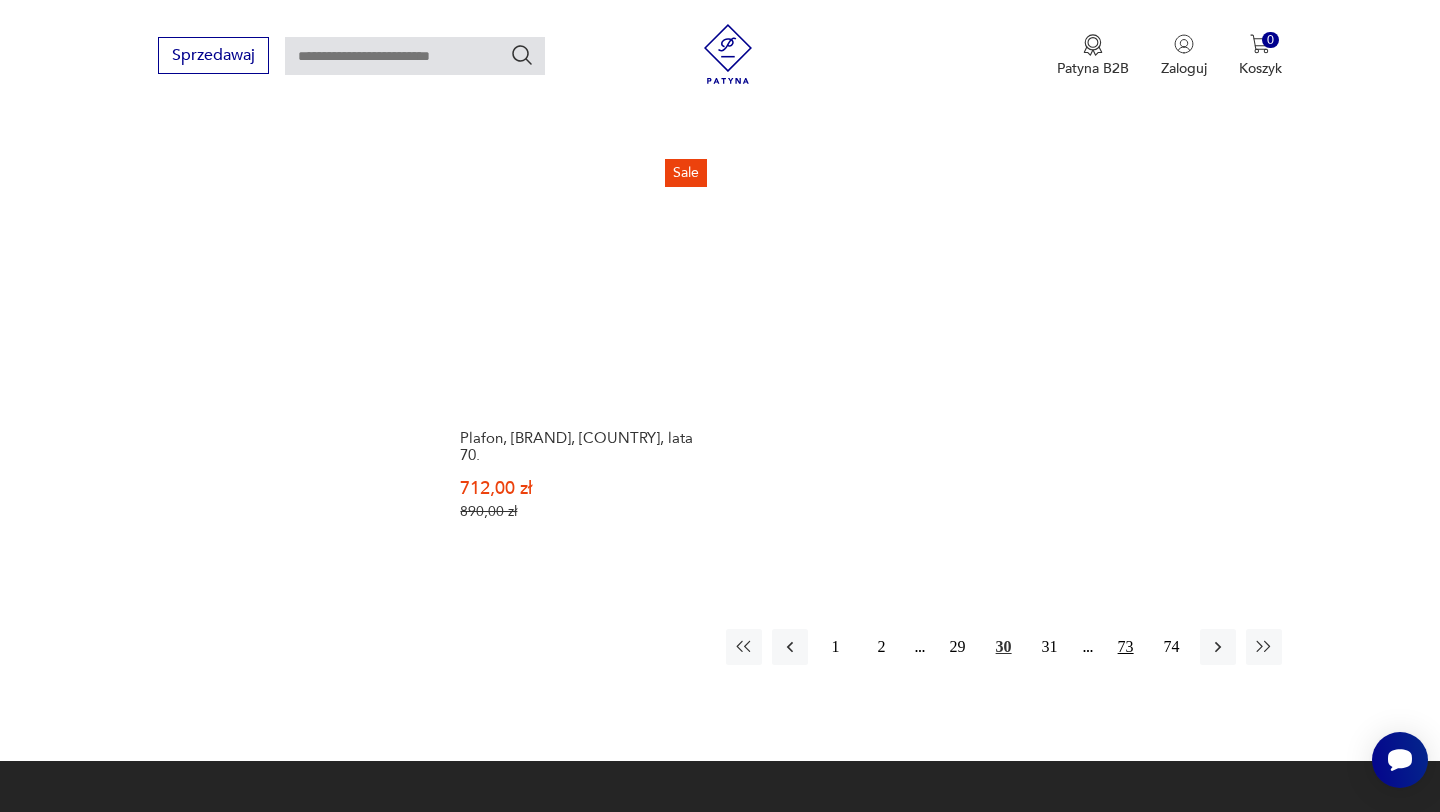 scroll, scrollTop: 2797, scrollLeft: 0, axis: vertical 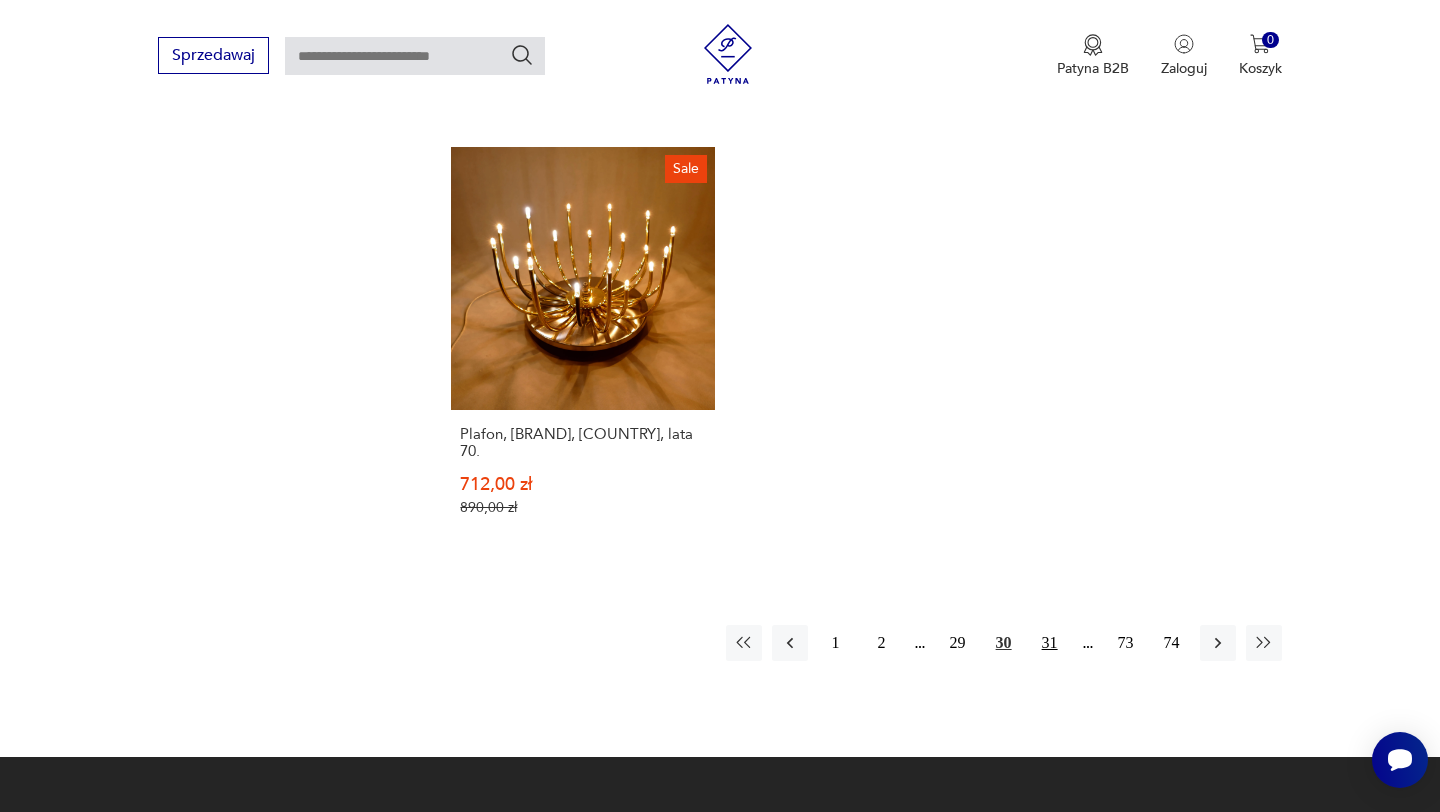 click on "31" at bounding box center [1050, 643] 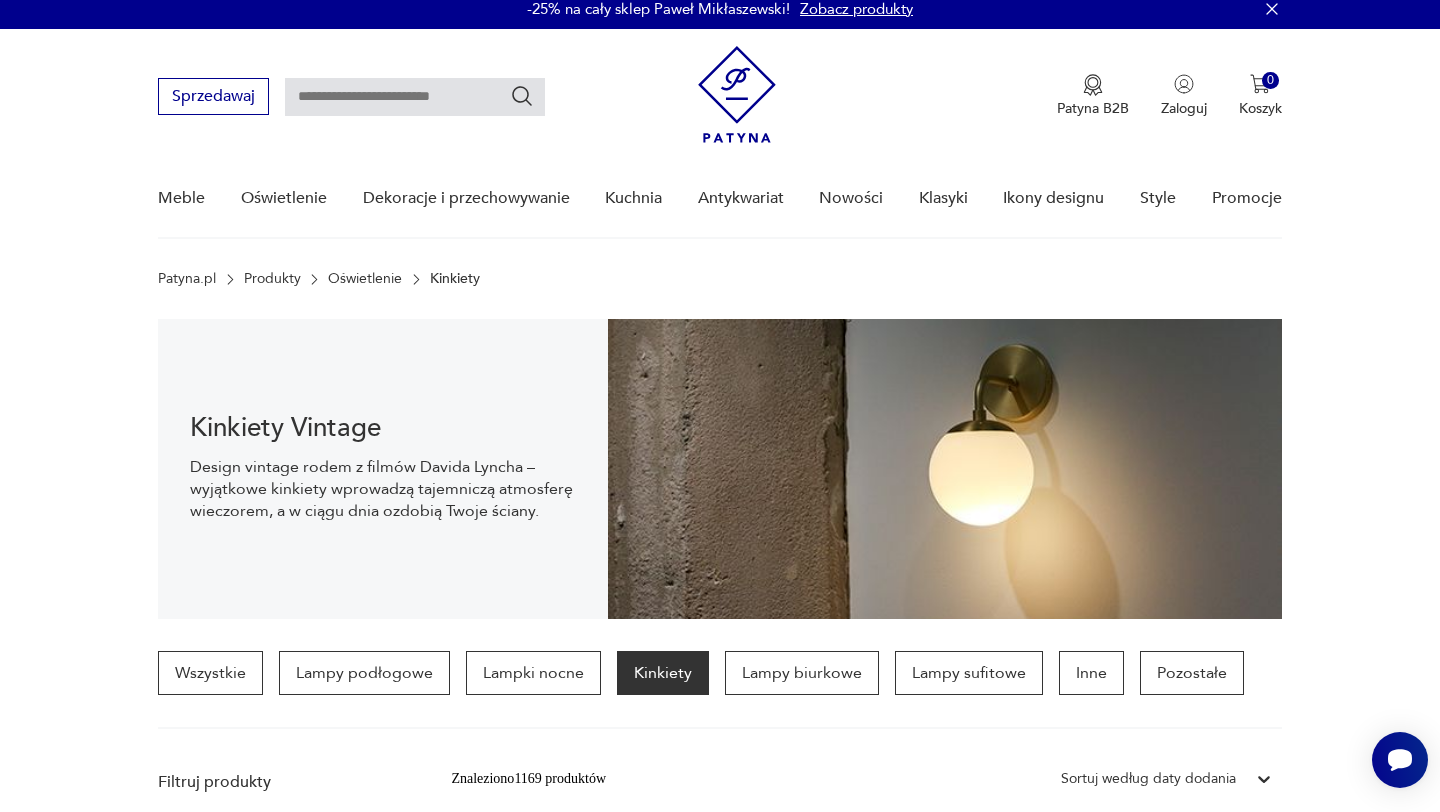 scroll, scrollTop: 0, scrollLeft: 0, axis: both 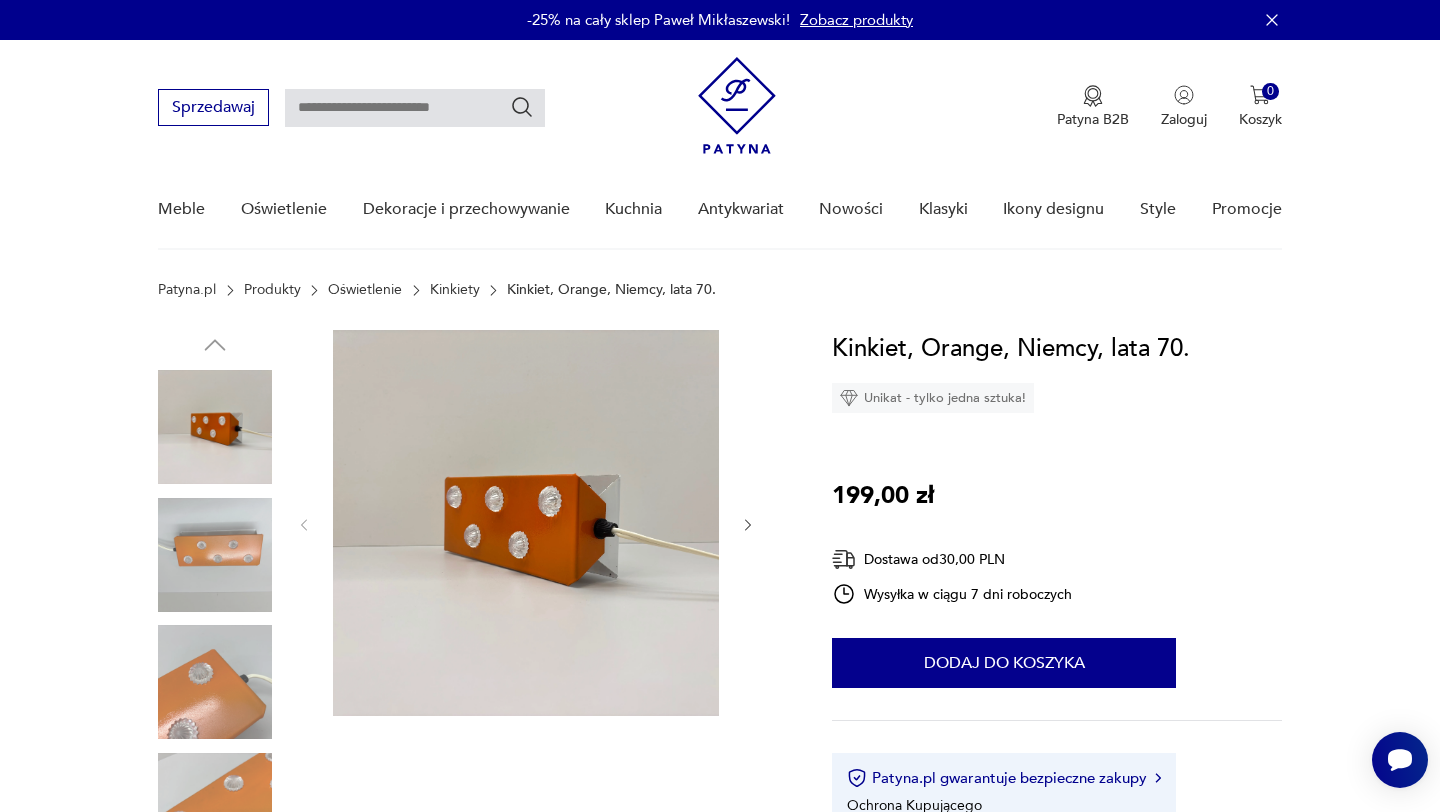 click at bounding box center (215, 555) 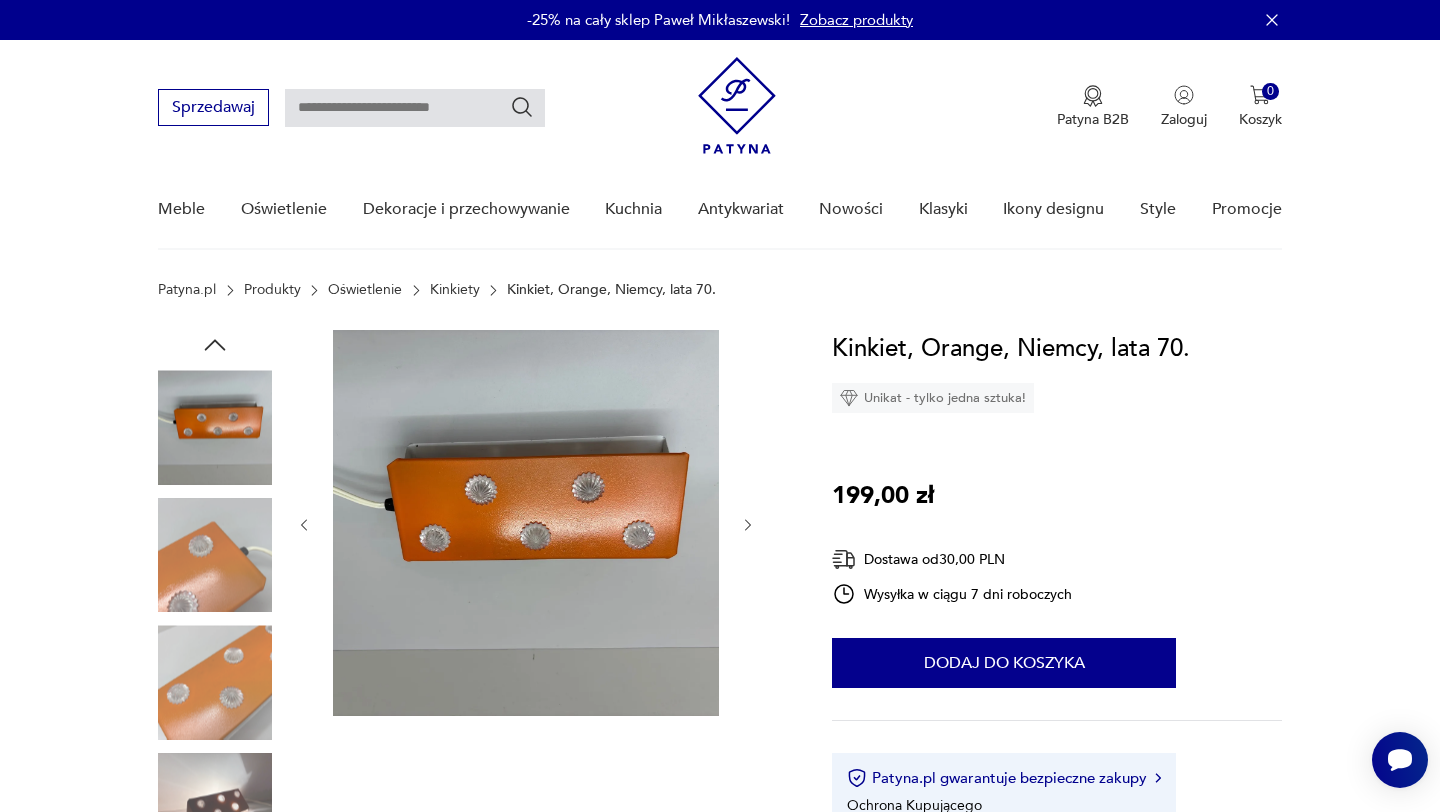 click at bounding box center [215, 555] 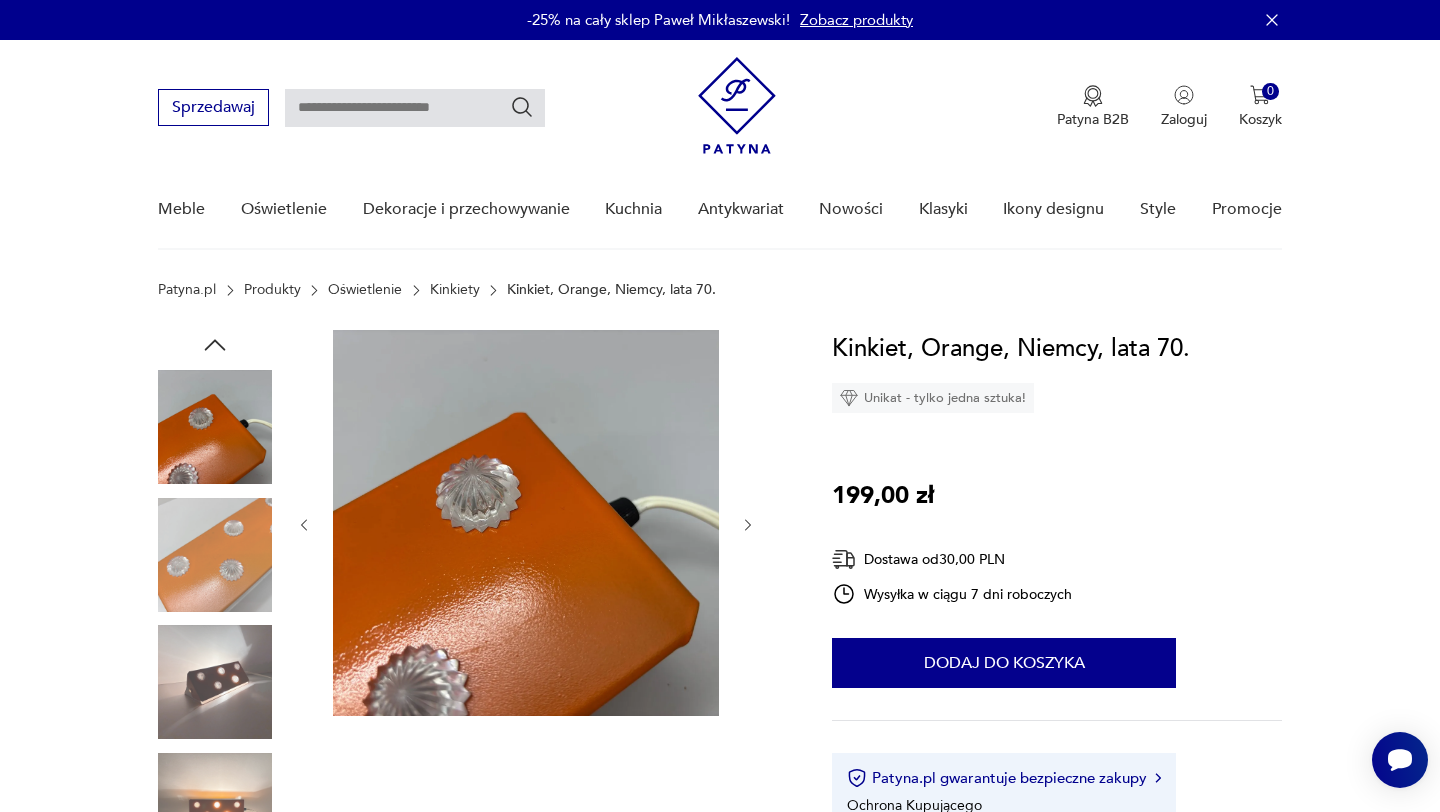 click at bounding box center [215, 682] 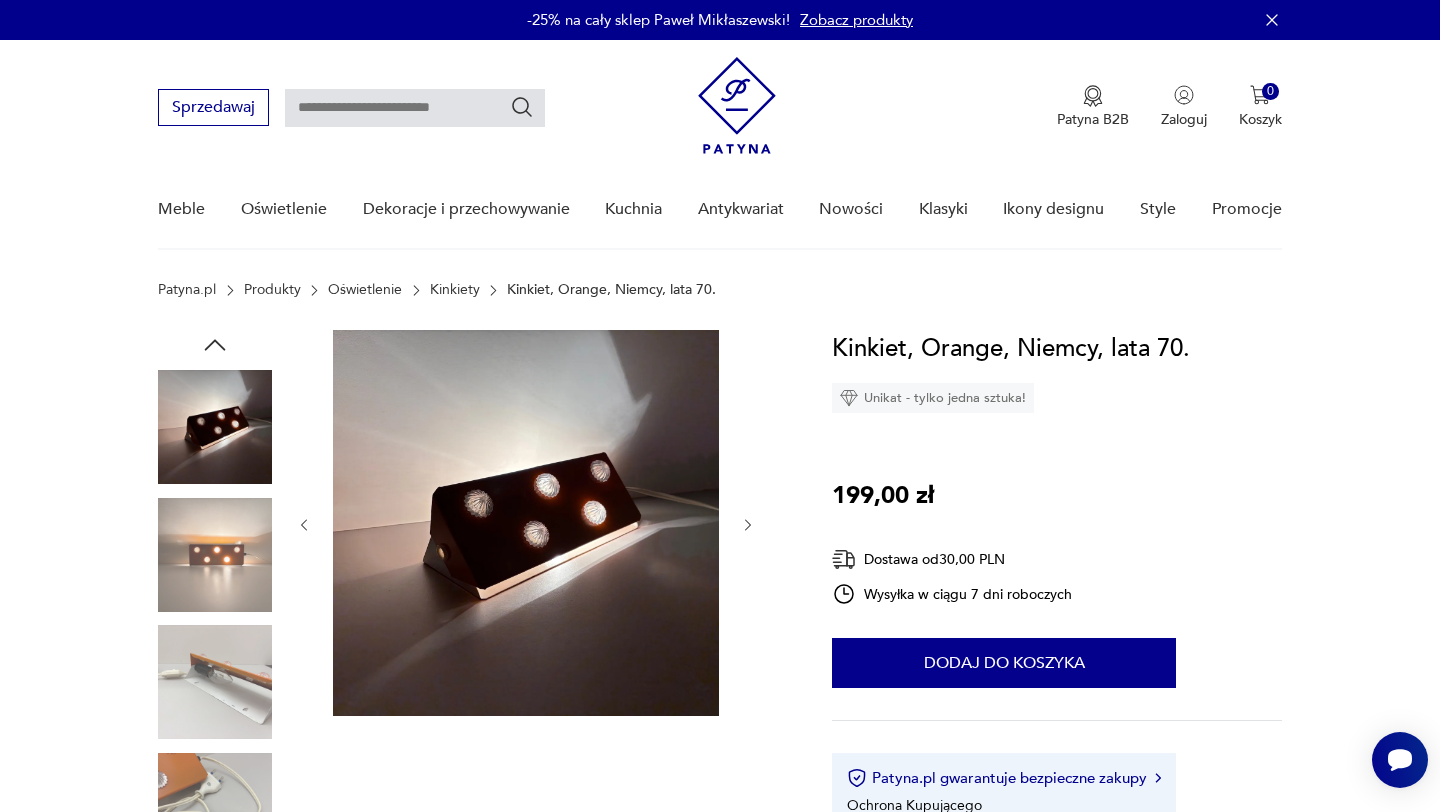 click at bounding box center [215, 555] 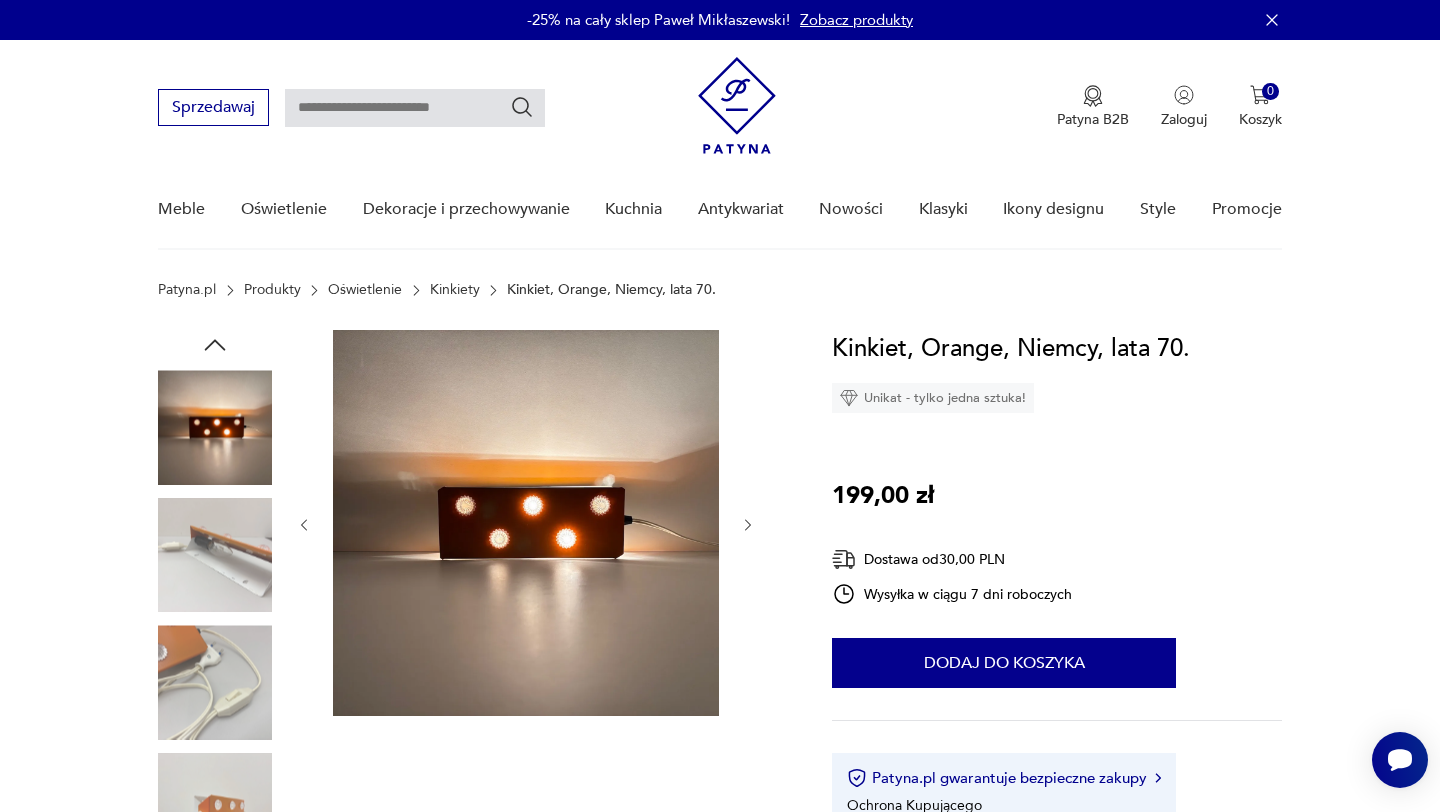click at bounding box center (215, 555) 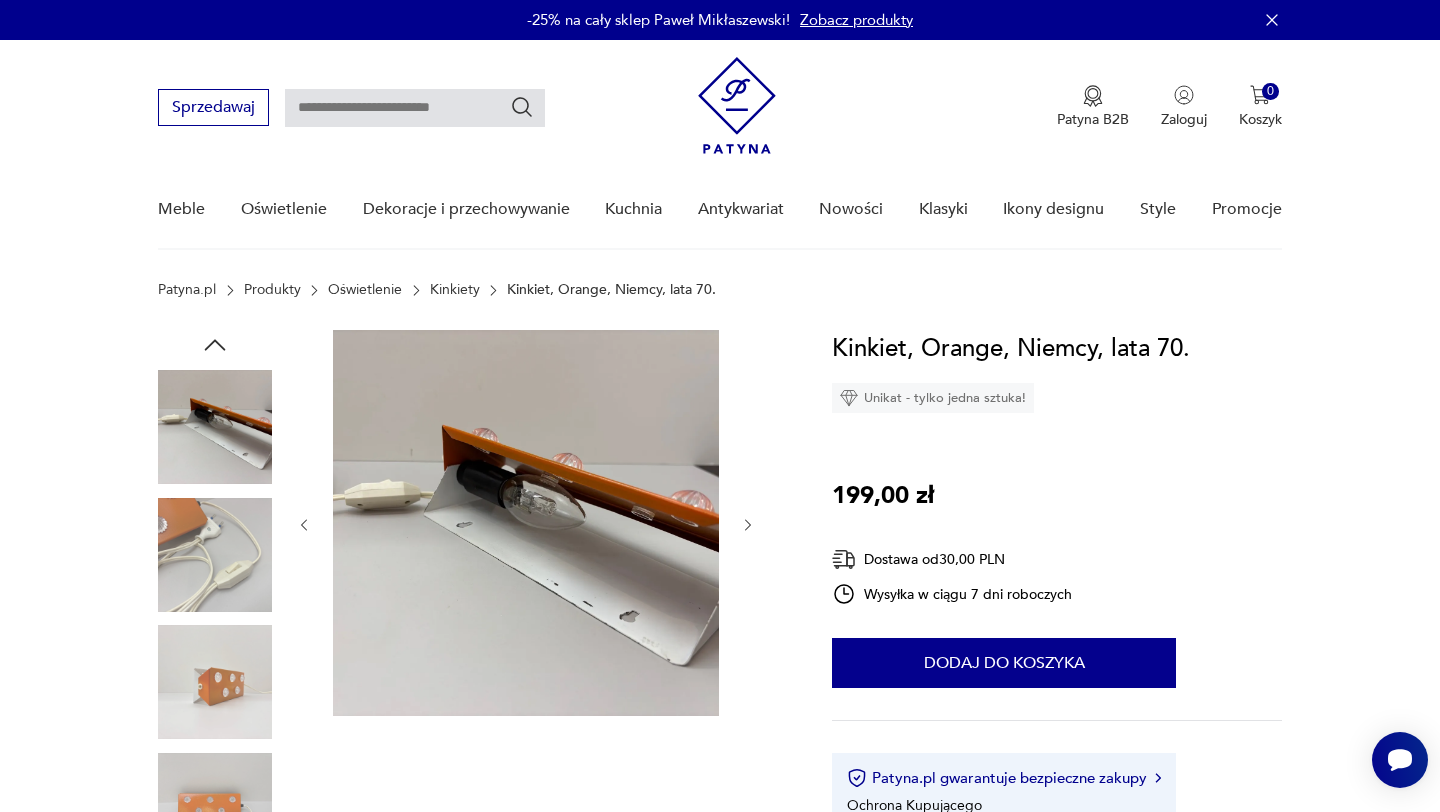 click at bounding box center (215, 555) 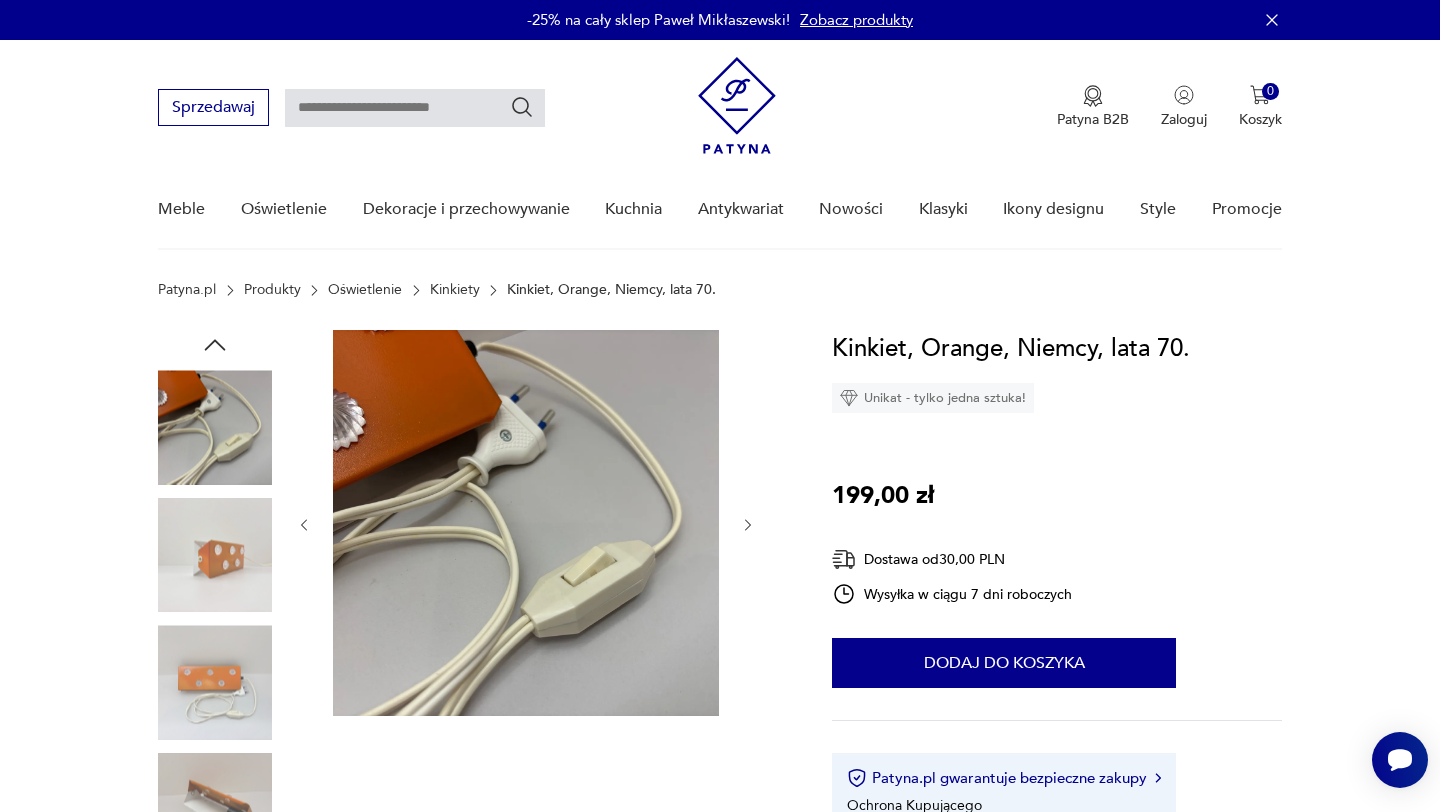 click at bounding box center [215, 555] 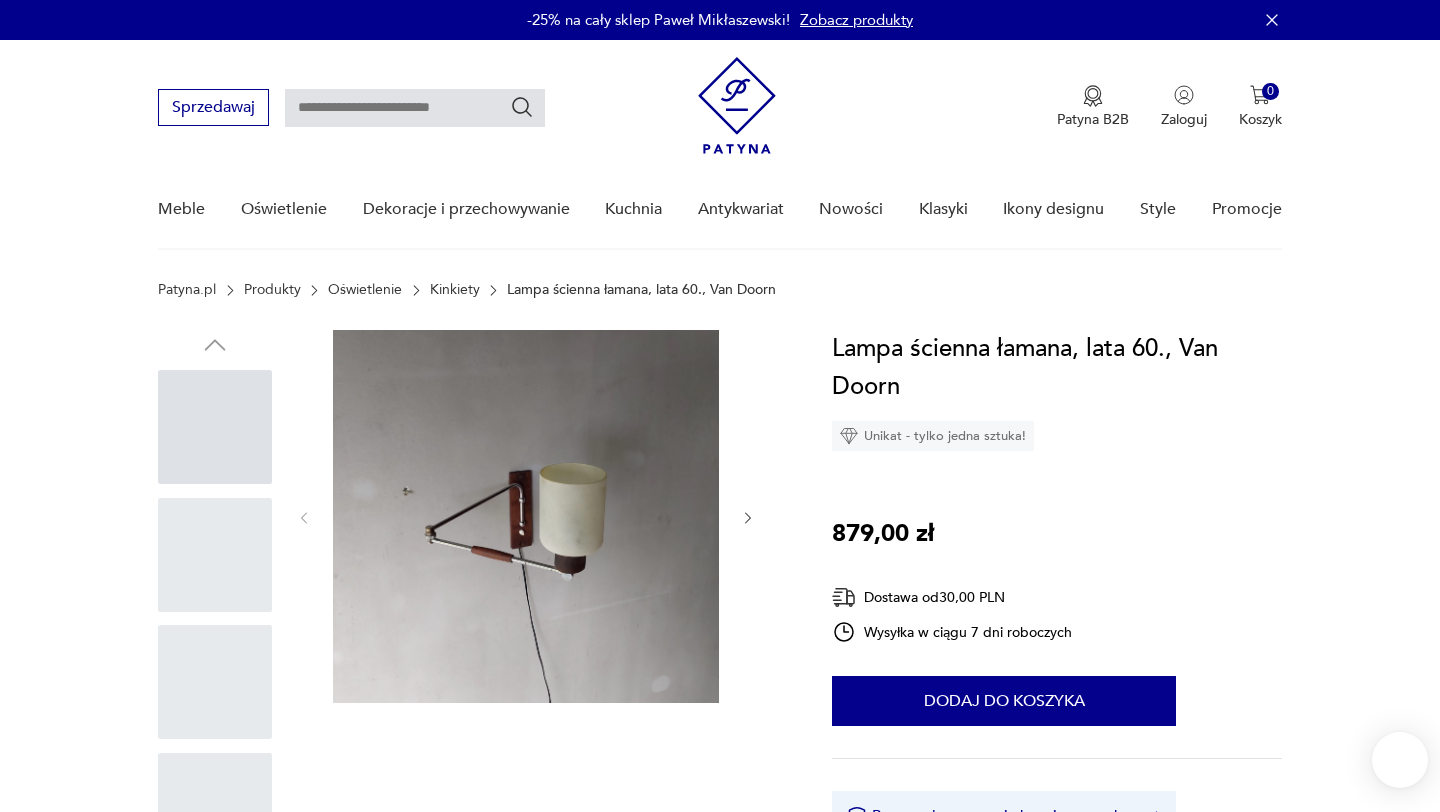 scroll, scrollTop: 0, scrollLeft: 0, axis: both 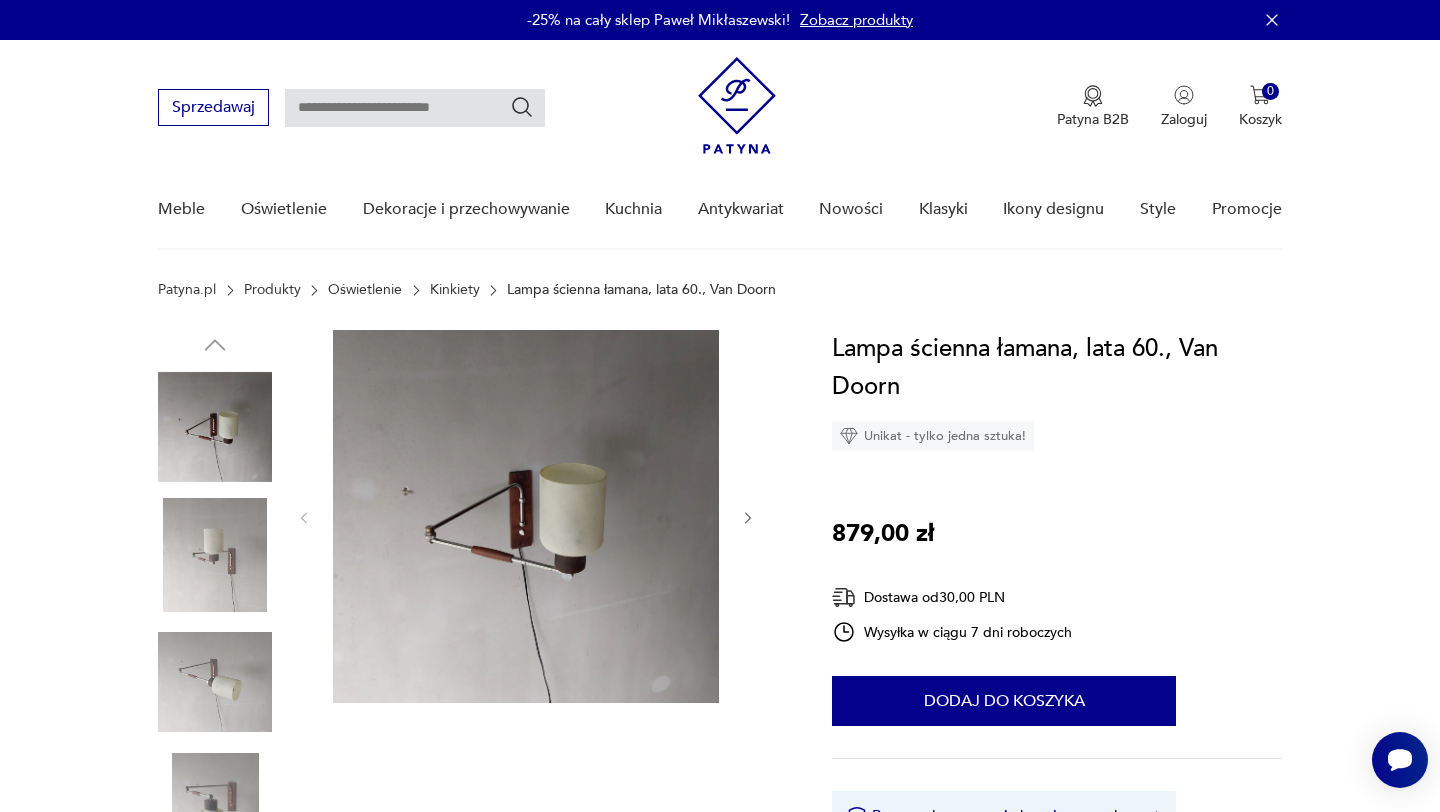 click at bounding box center [215, 555] 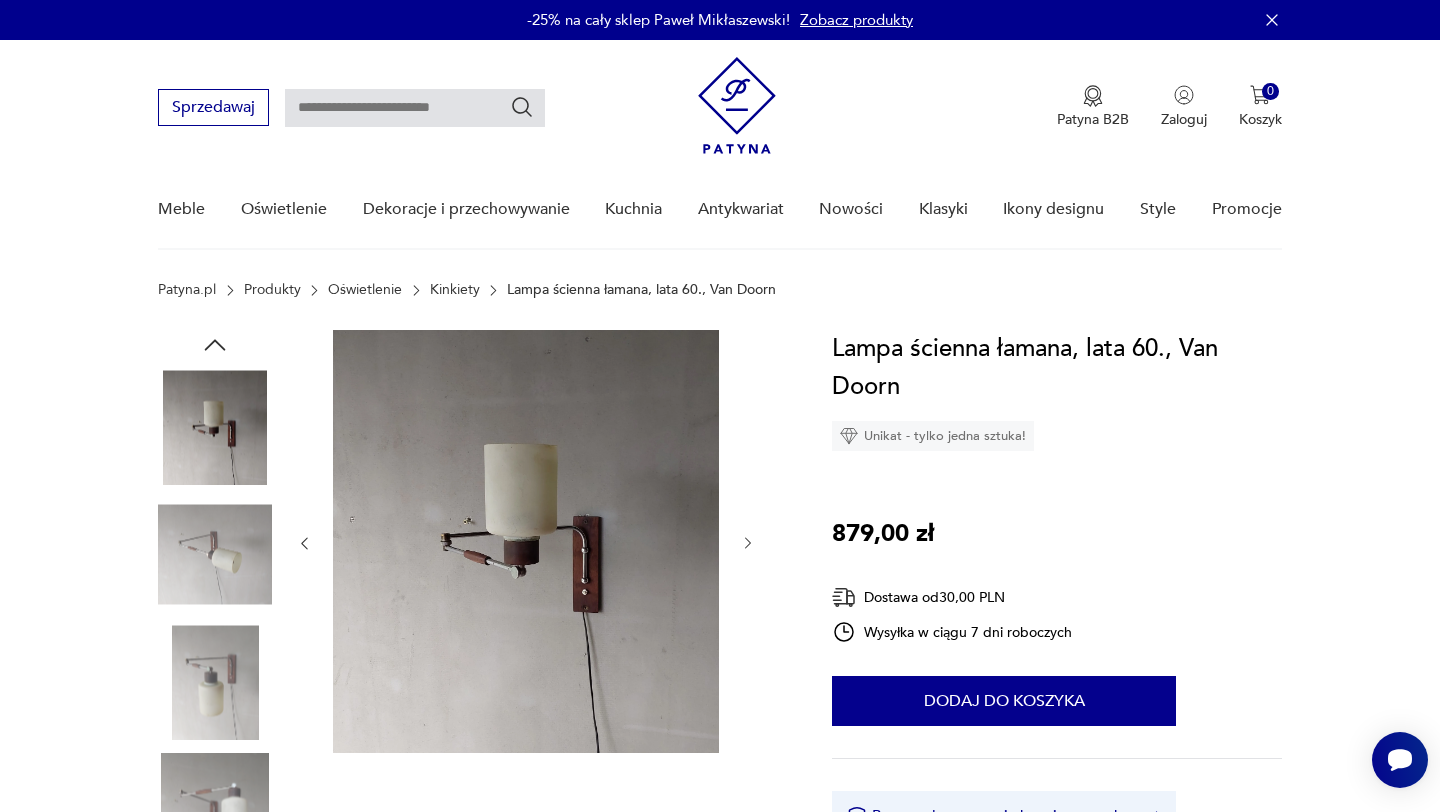 click at bounding box center (215, 493) 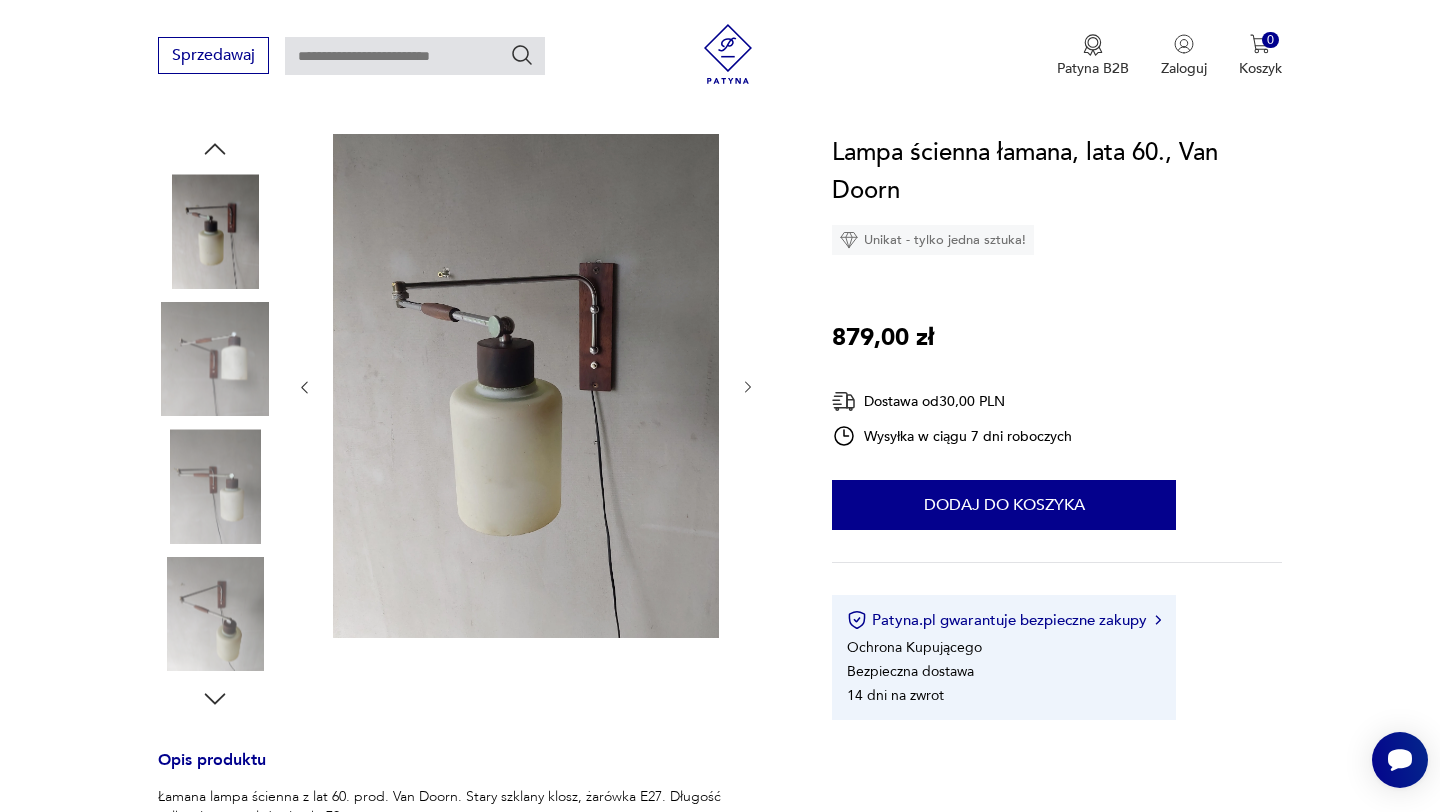 scroll, scrollTop: 198, scrollLeft: 0, axis: vertical 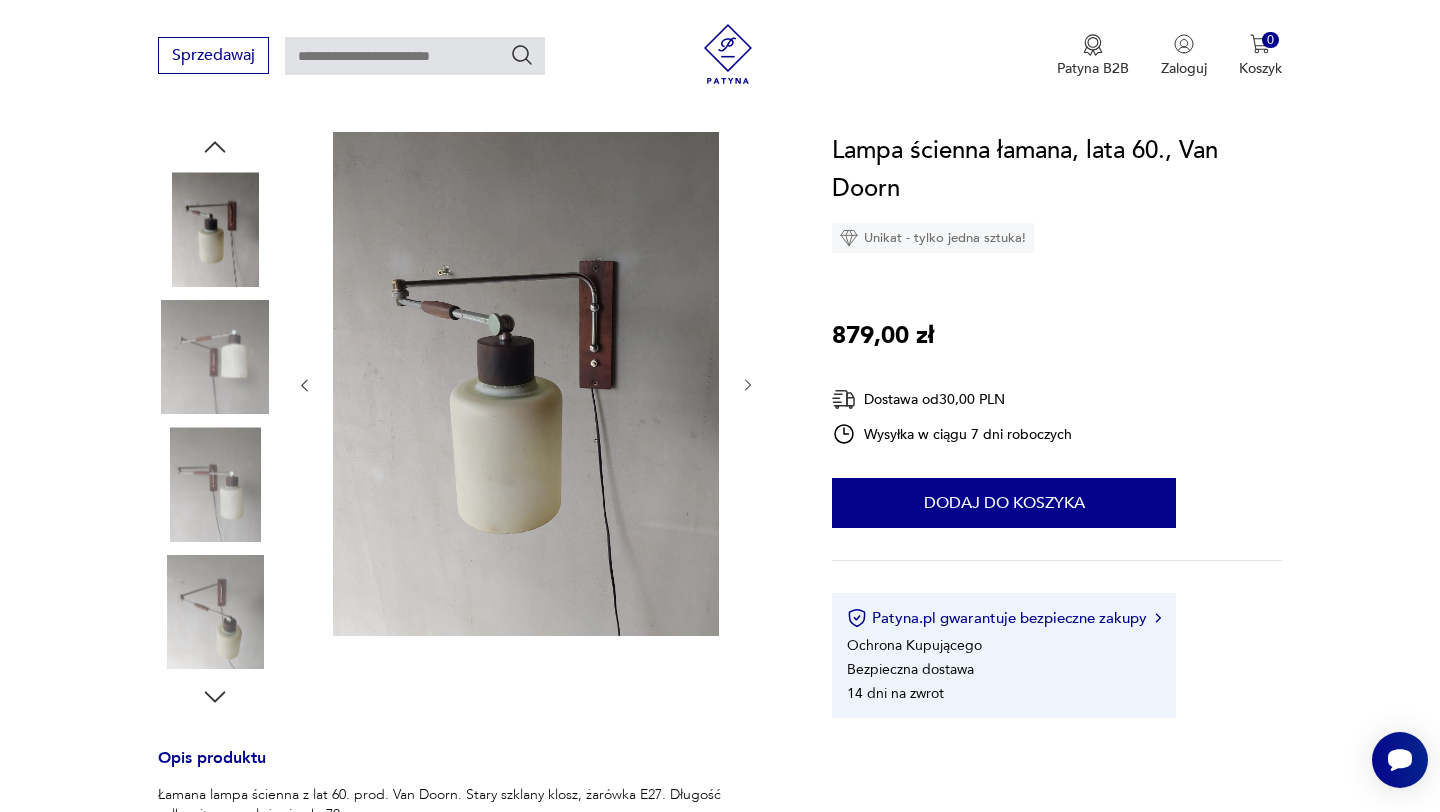 click at bounding box center [215, 612] 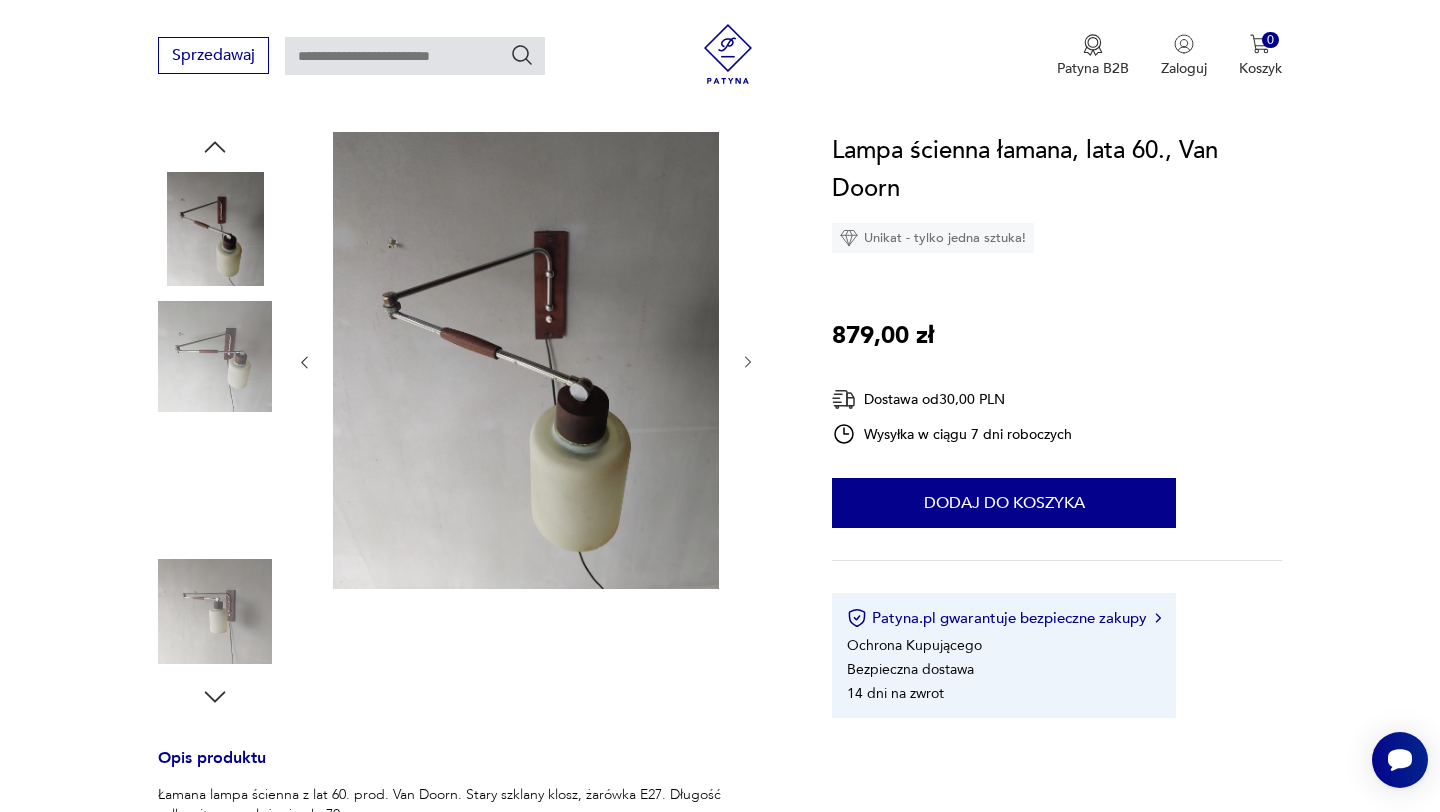 click at bounding box center [215, 612] 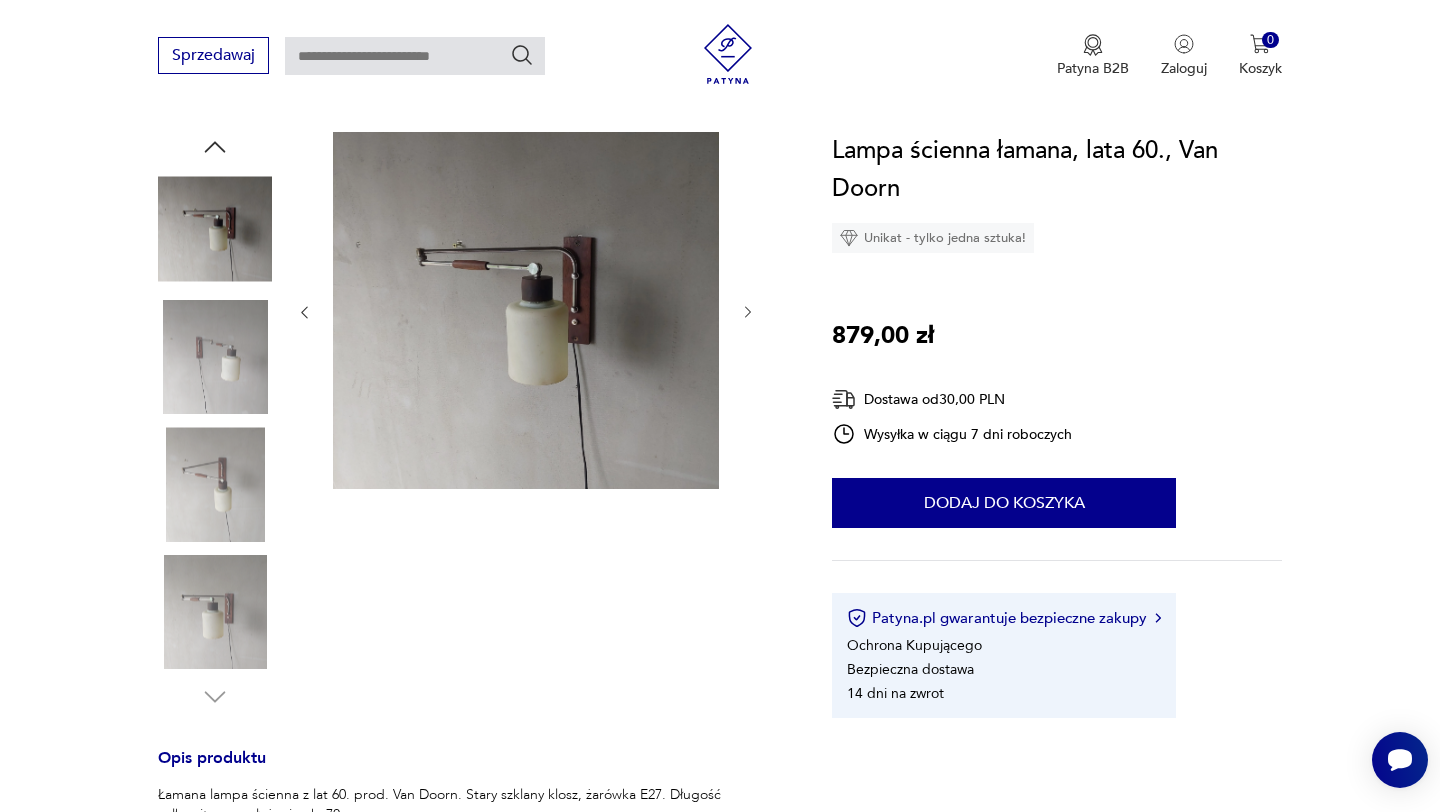 click at bounding box center (215, 612) 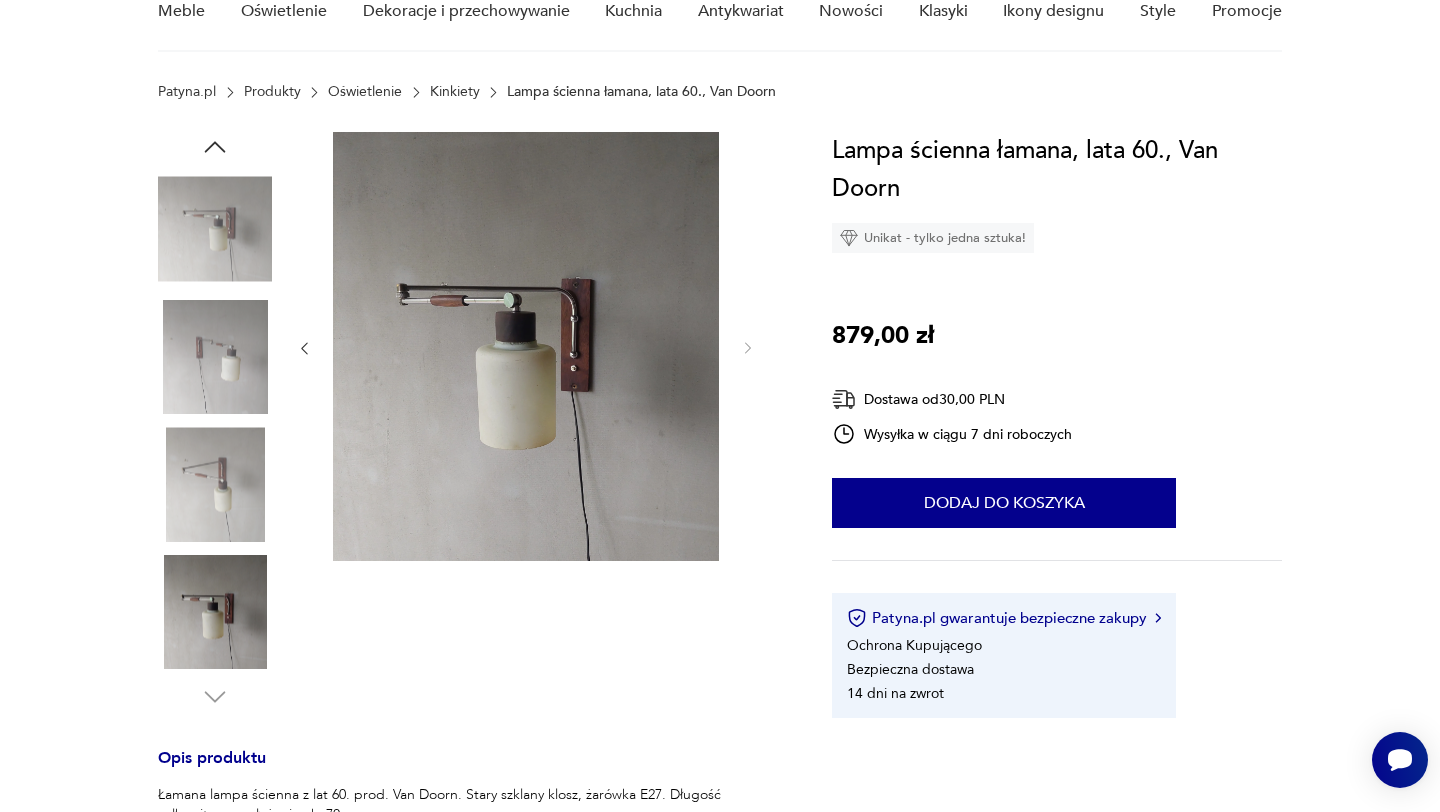 scroll, scrollTop: 0, scrollLeft: 0, axis: both 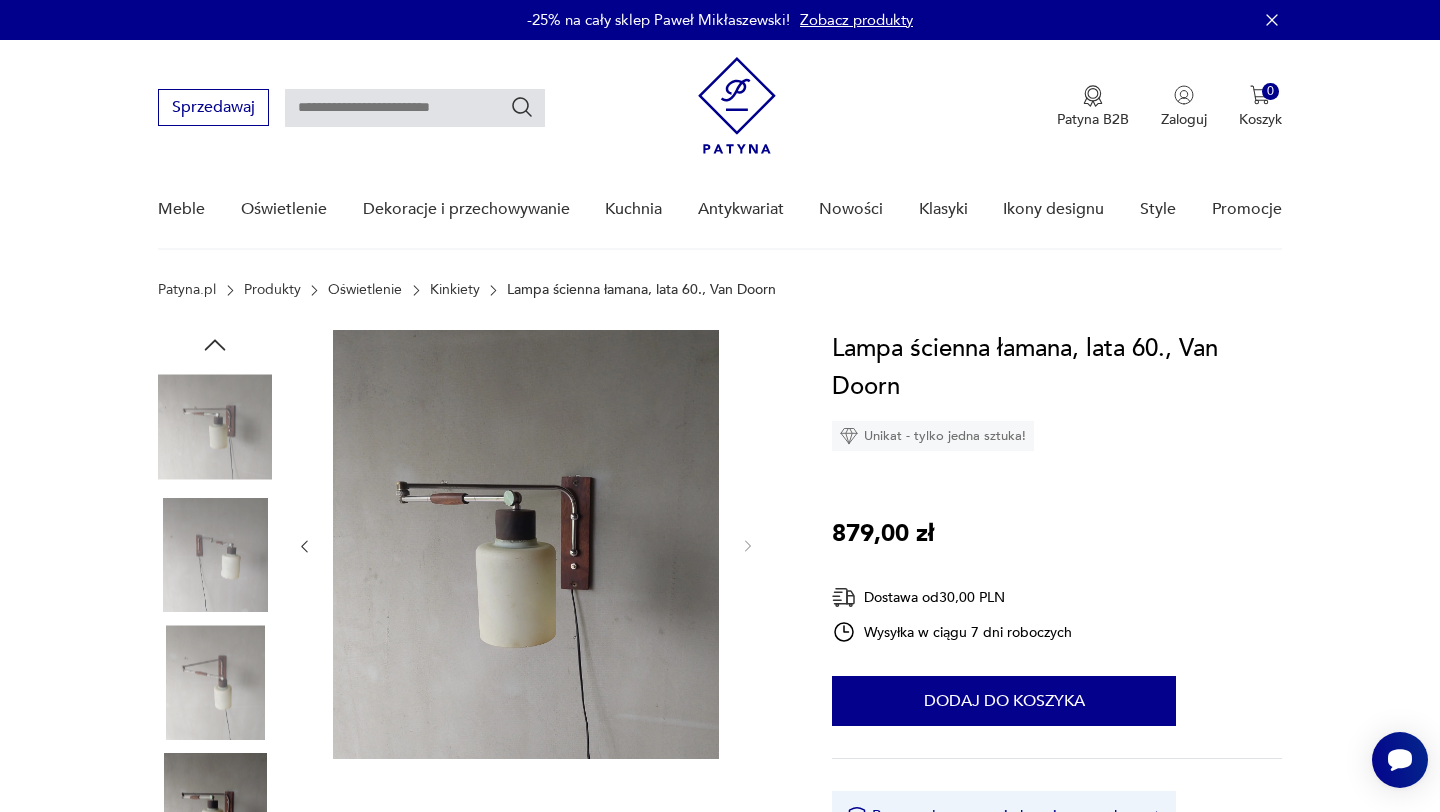 click 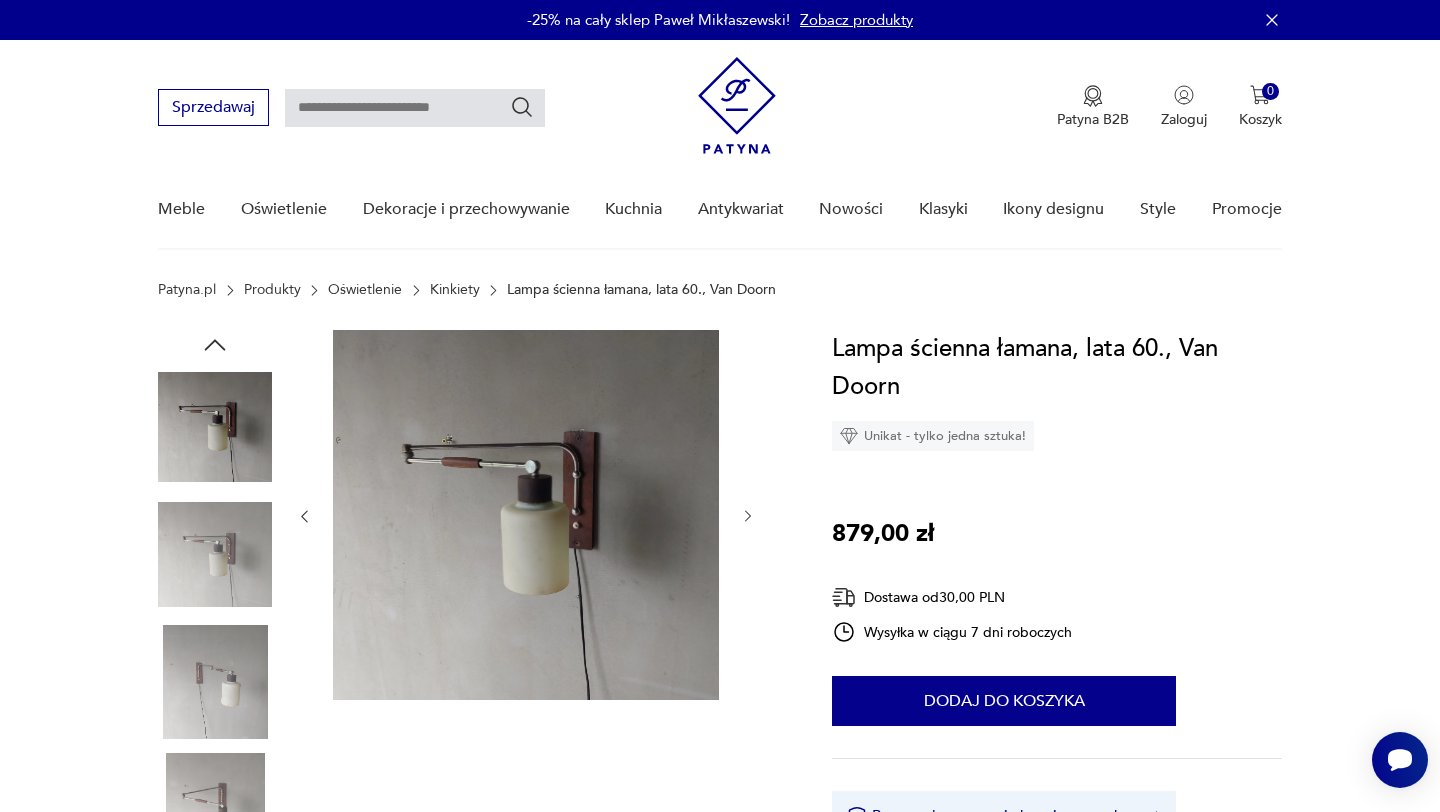 click 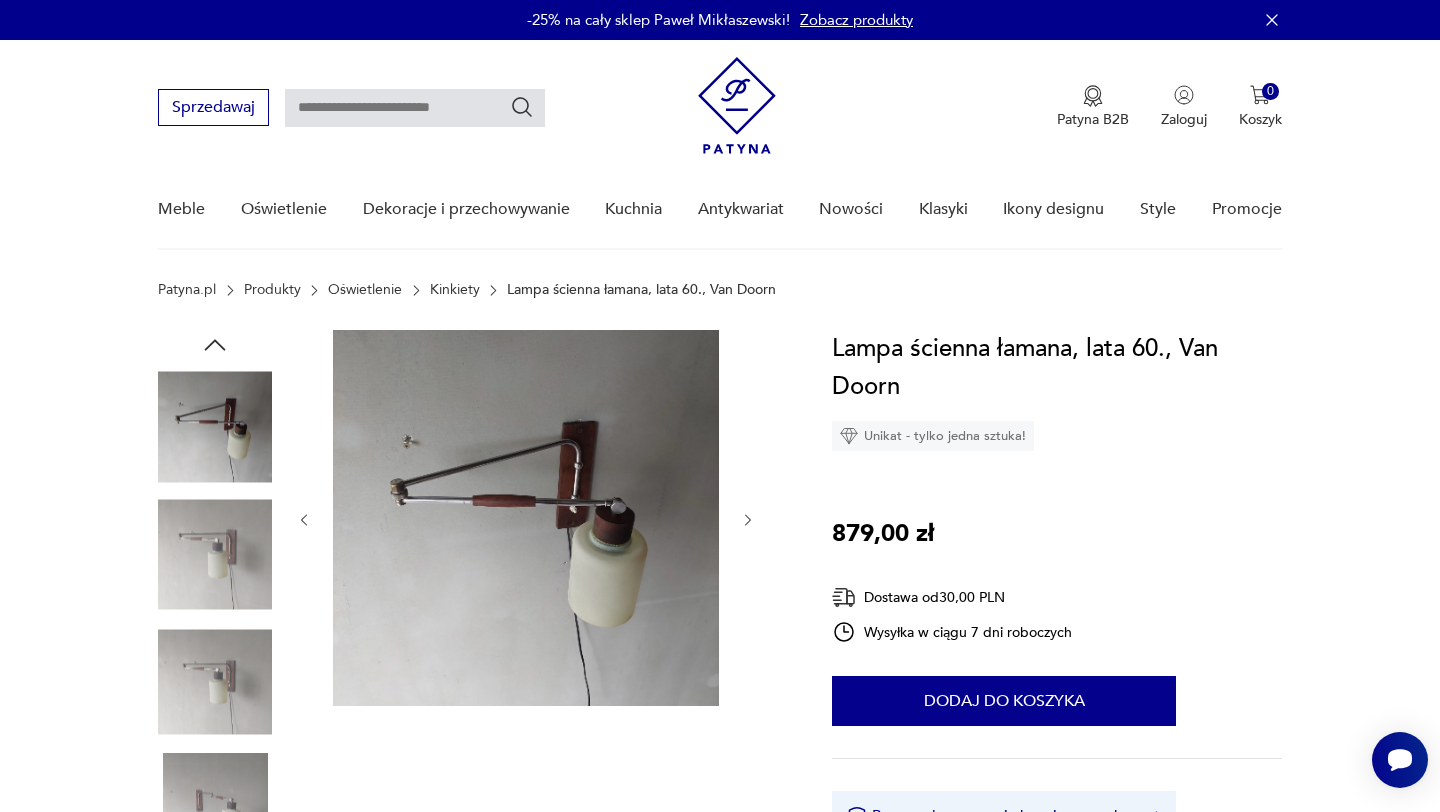 click at bounding box center [215, 427] 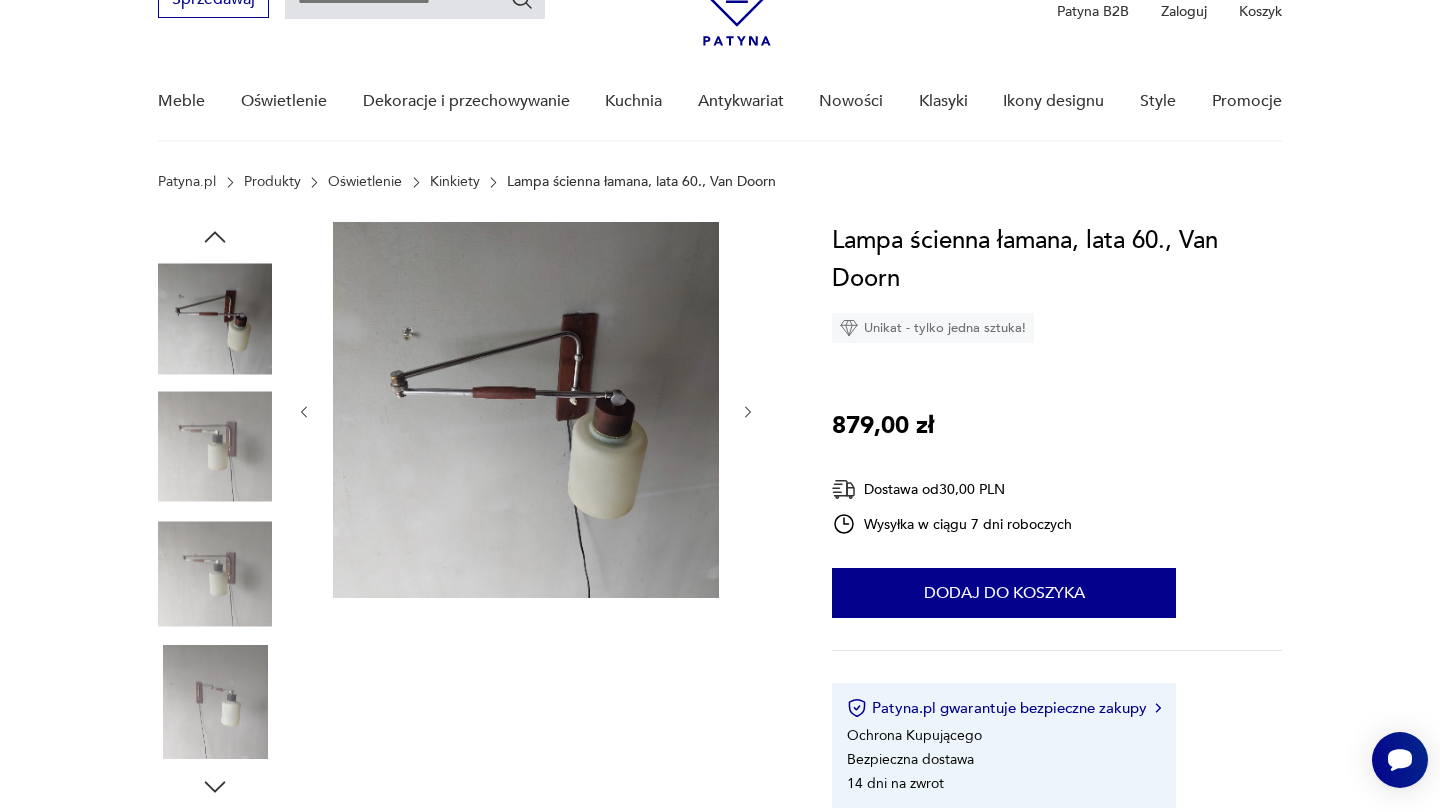 scroll, scrollTop: 143, scrollLeft: 0, axis: vertical 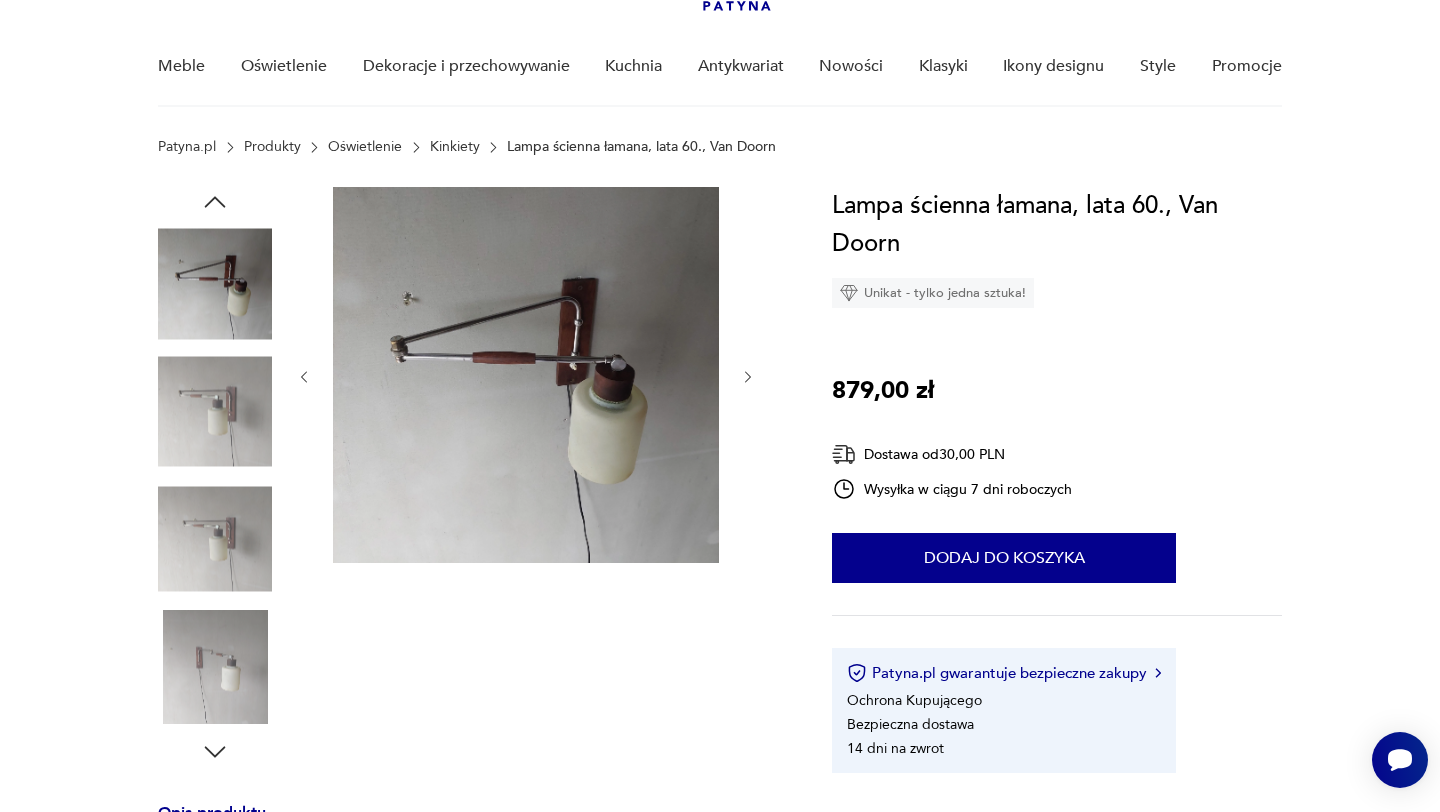 click on "Opis produktu Łamana lampa ścienna z lat 60. prod. Van Doorn. Stary szklany klosz, żarówka E27. Długość całkowitego rozłożenia ok. 70 cm. Rozwiń więcej Szczegóły produktu Liczba sztuk:   1 O sprzedawcy Patrz Pan Zweryfikowany sprzedawca Od 9 lat z Patyną Dostawa i zwroty Dostępne formy dostawy: Odbiór osobisty   0,00 PLN Kurier   30,00 PLN Zwroty: Jeśli z jakiegokolwiek powodu chcesz zwrócić zamówiony przedmiot, masz na to   14 dni od momentu otrzymania przesyłki. Lampa ścienna łamana, lata 60., Van Doorn Unikat - tylko jedna sztuka! 879,00 zł Dostawa od  30,00 PLN Wysyłka w ciągu 7 dni roboczych 1 Dodaj do koszyka Patyna.pl gwarantuje bezpieczne zakupy Ochrona Kupującego Bezpieczna dostawa 14 dni na zwrot Opis produktu Łamana lampa ścienna z lat 60. prod. Van Doorn. Stary szklany klosz, żarówka E27. Długość całkowitego rozłożenia ok. 70 cm. Rozwiń więcej Szczegóły produktu Liczba sztuk:   1 O sprzedawcy Patrz Pan Zweryfikowany sprzedawca Od 9 lat z Patyną" at bounding box center [720, 701] 